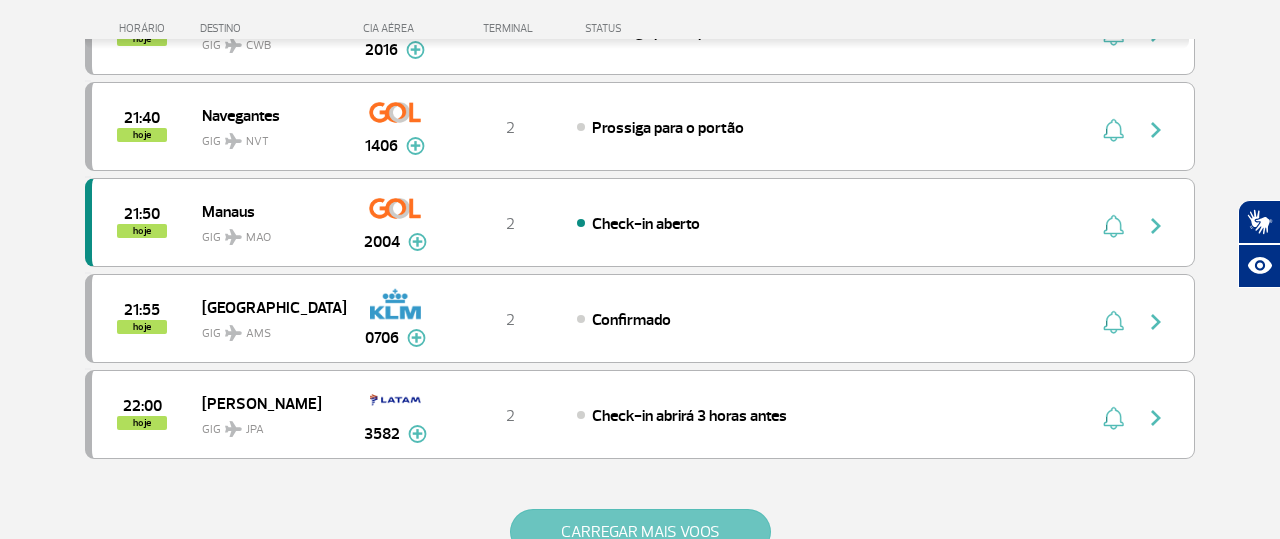 scroll, scrollTop: 1828, scrollLeft: 0, axis: vertical 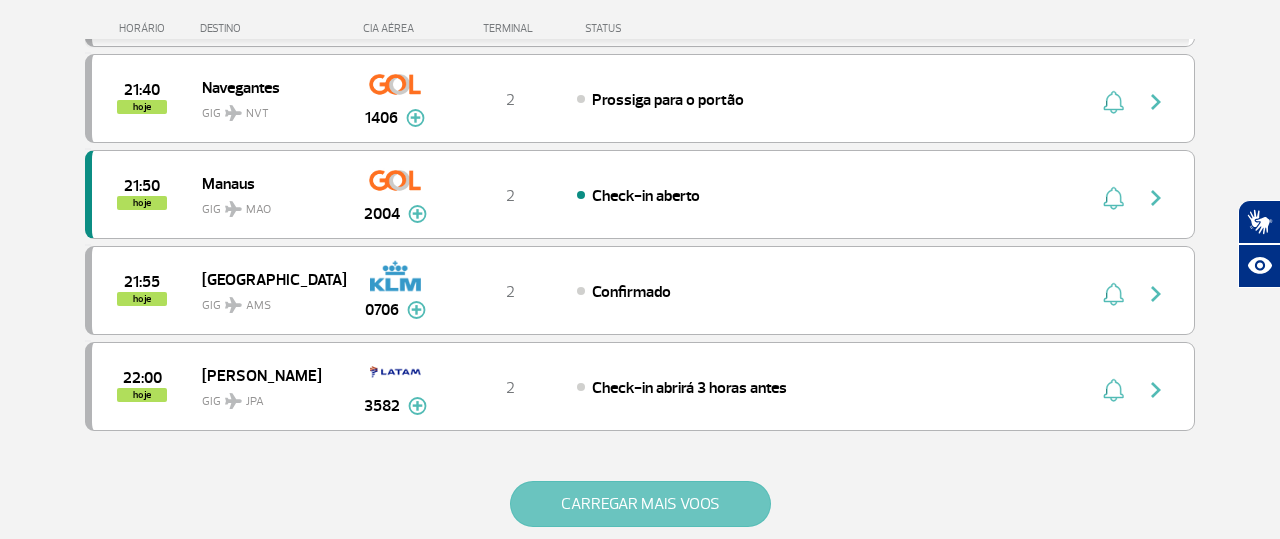 click on "CARREGAR MAIS VOOS" at bounding box center [640, 504] 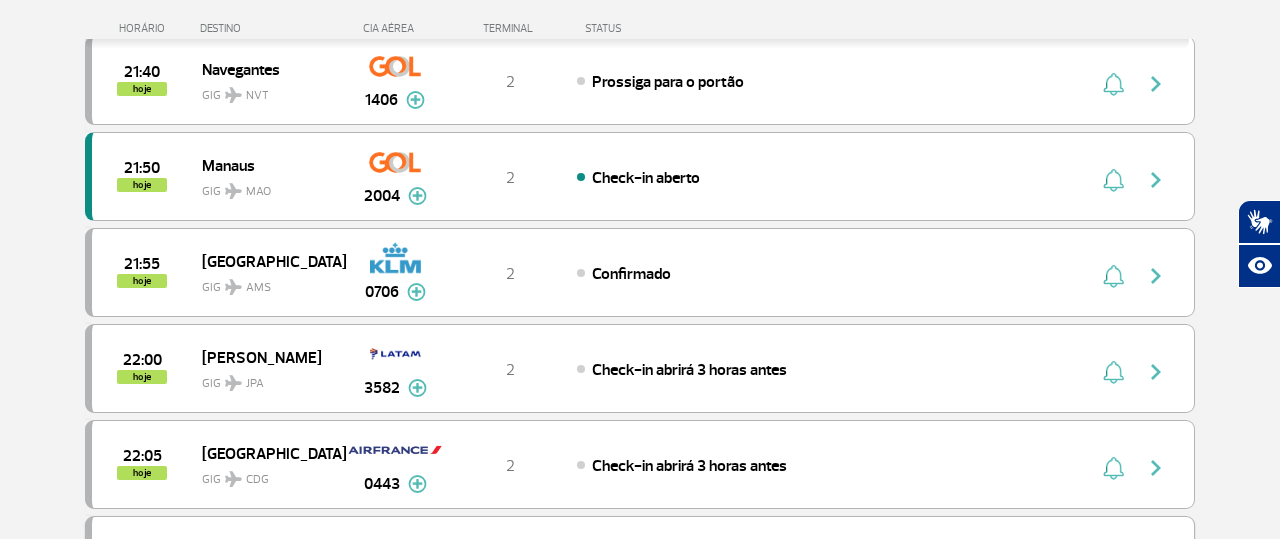 scroll, scrollTop: 1886, scrollLeft: 0, axis: vertical 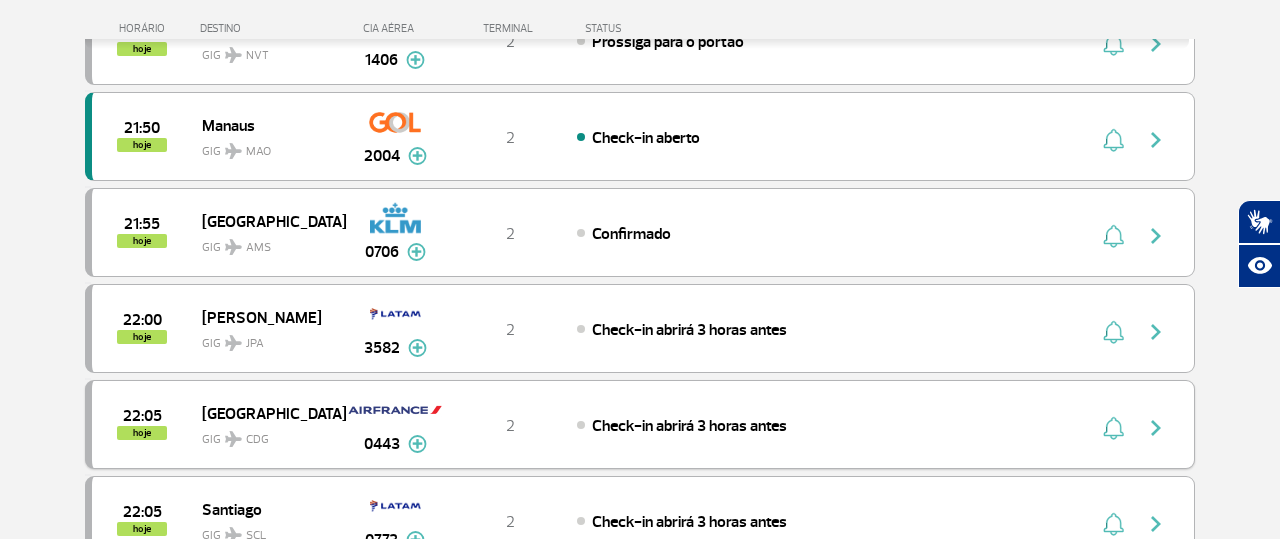 click at bounding box center [1156, 428] 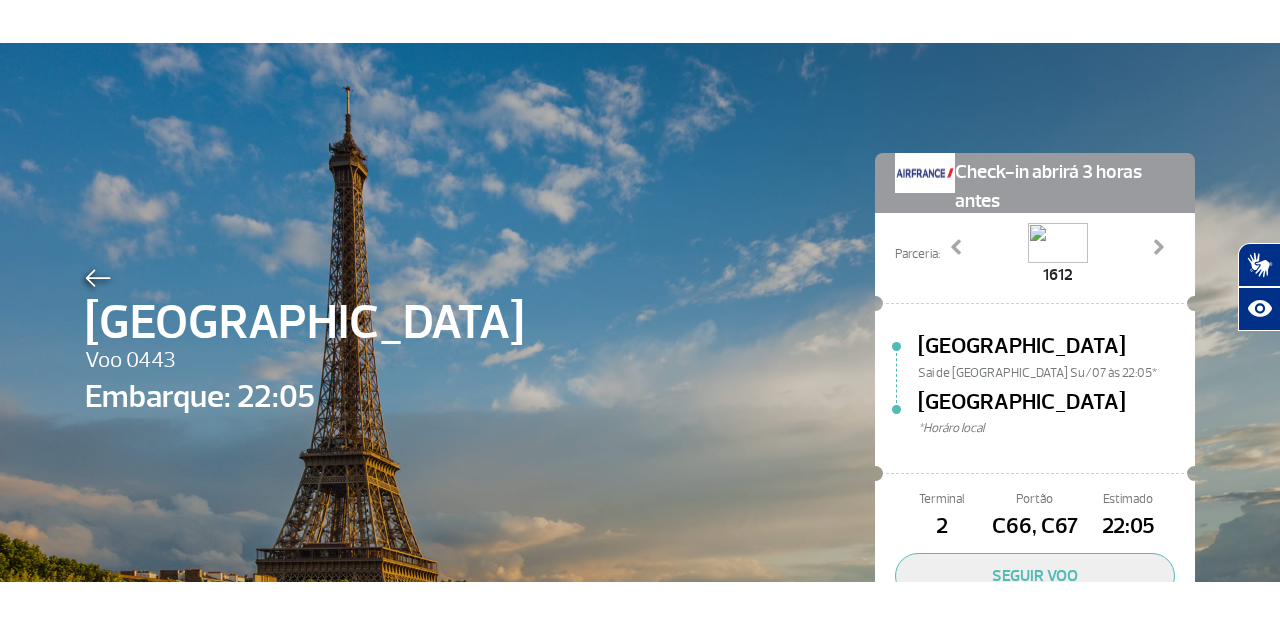 scroll, scrollTop: 0, scrollLeft: 0, axis: both 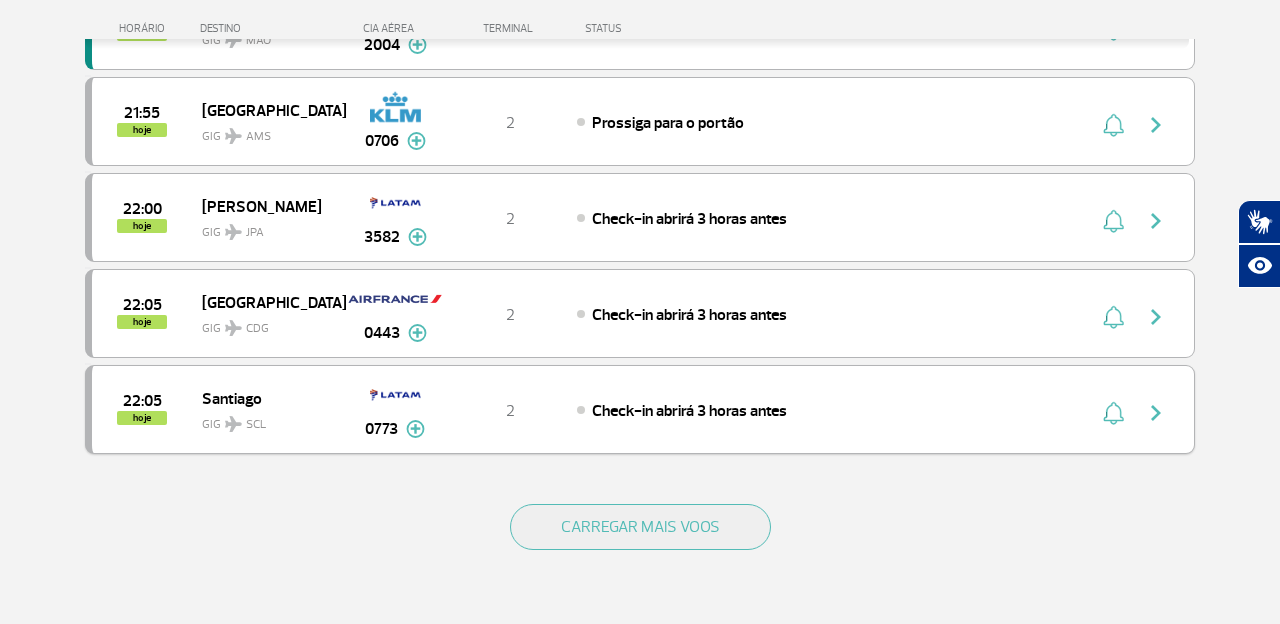 click on "Check-in abrirá 3 horas antes" at bounding box center [689, 411] 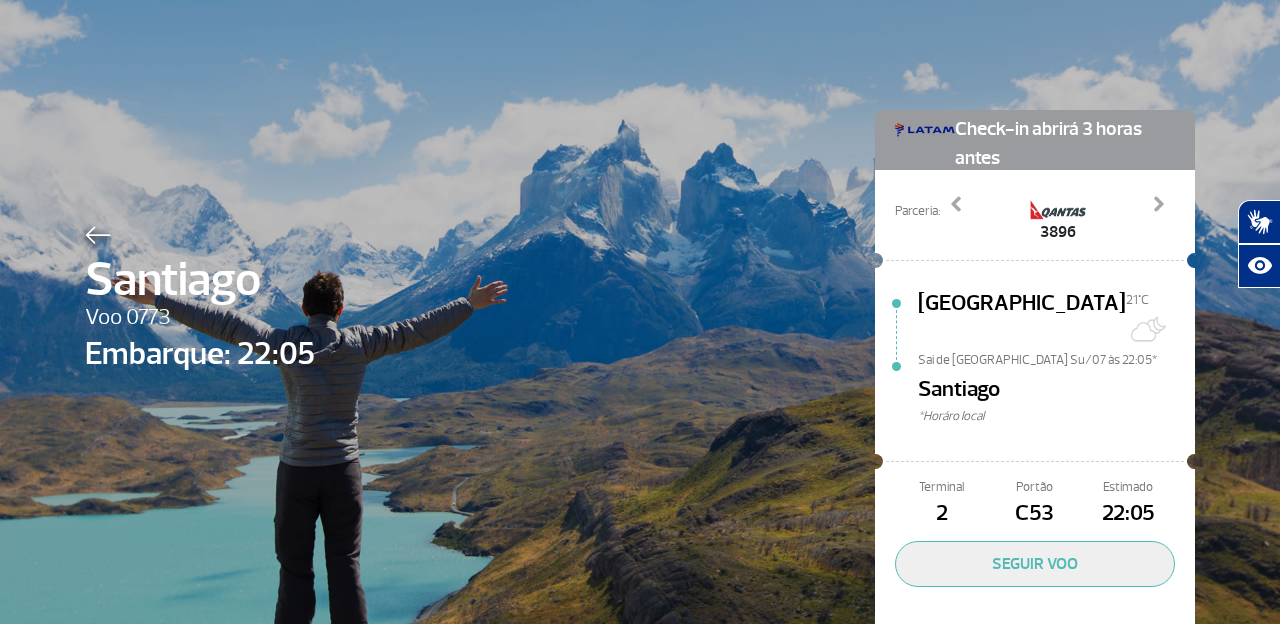 scroll, scrollTop: 0, scrollLeft: 0, axis: both 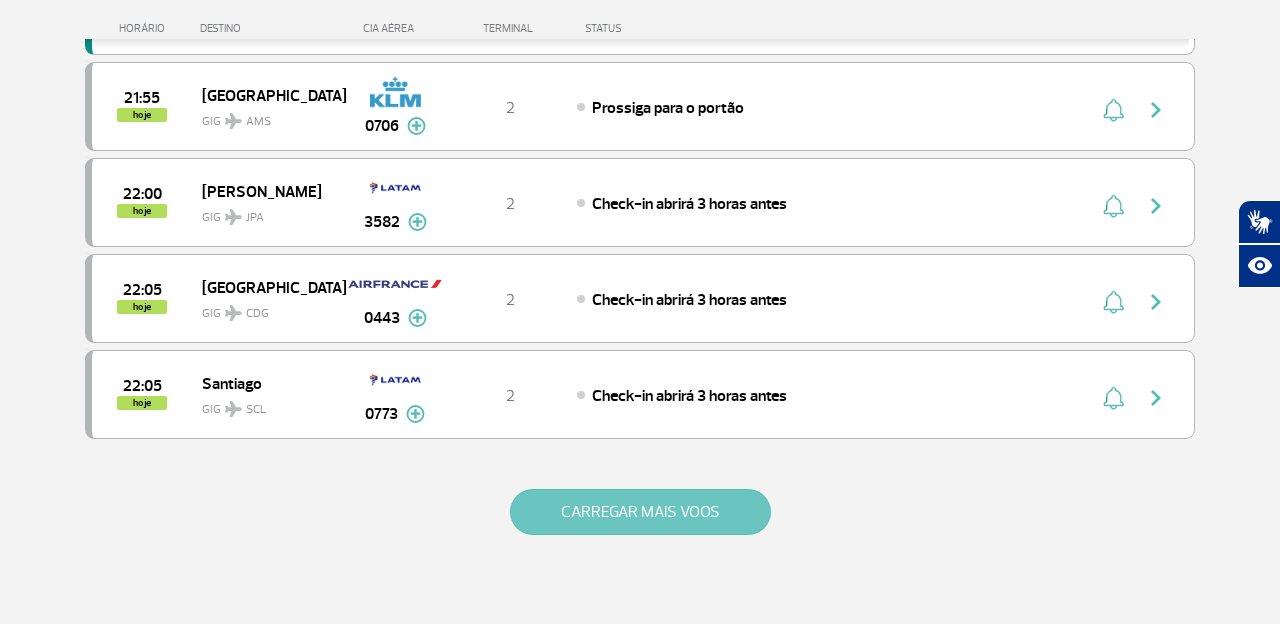 click on "CARREGAR MAIS VOOS" at bounding box center (640, 512) 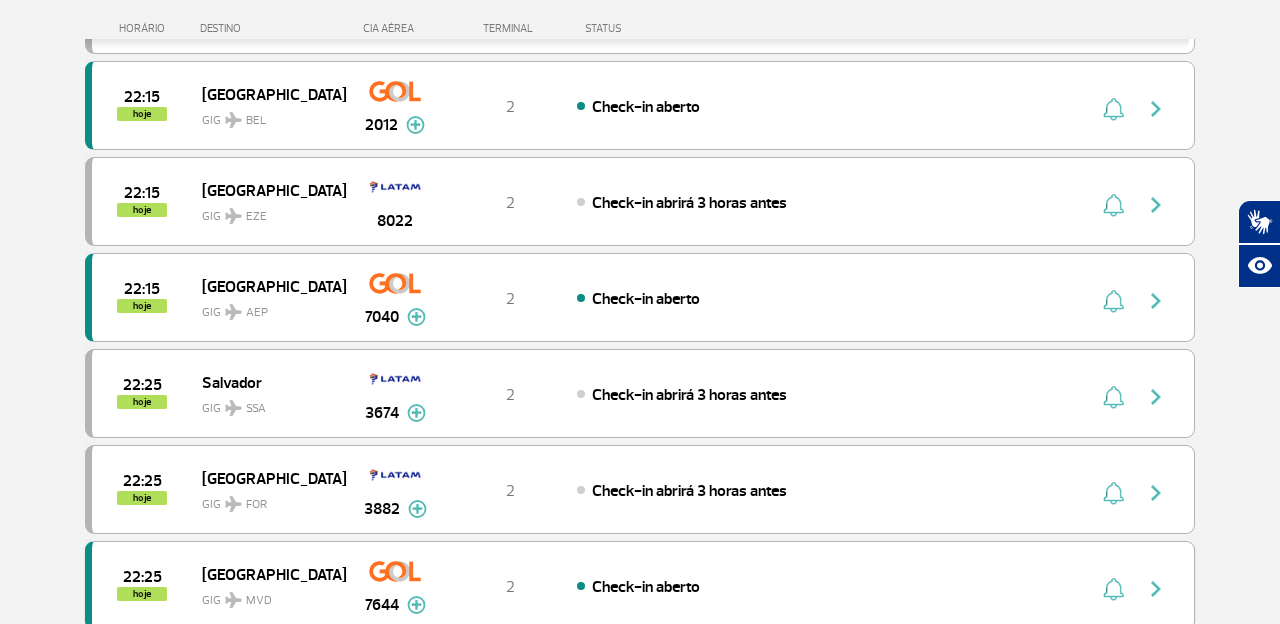 scroll, scrollTop: 2213, scrollLeft: 0, axis: vertical 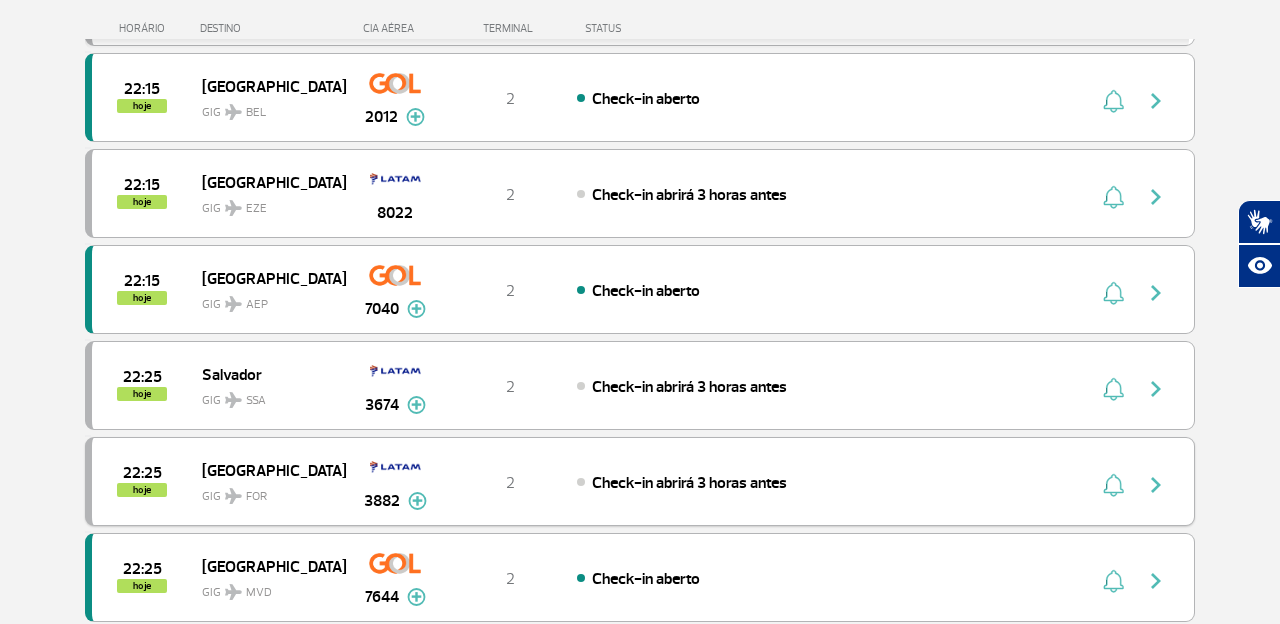 click on "Check-in abrirá 3 horas antes" at bounding box center (689, 483) 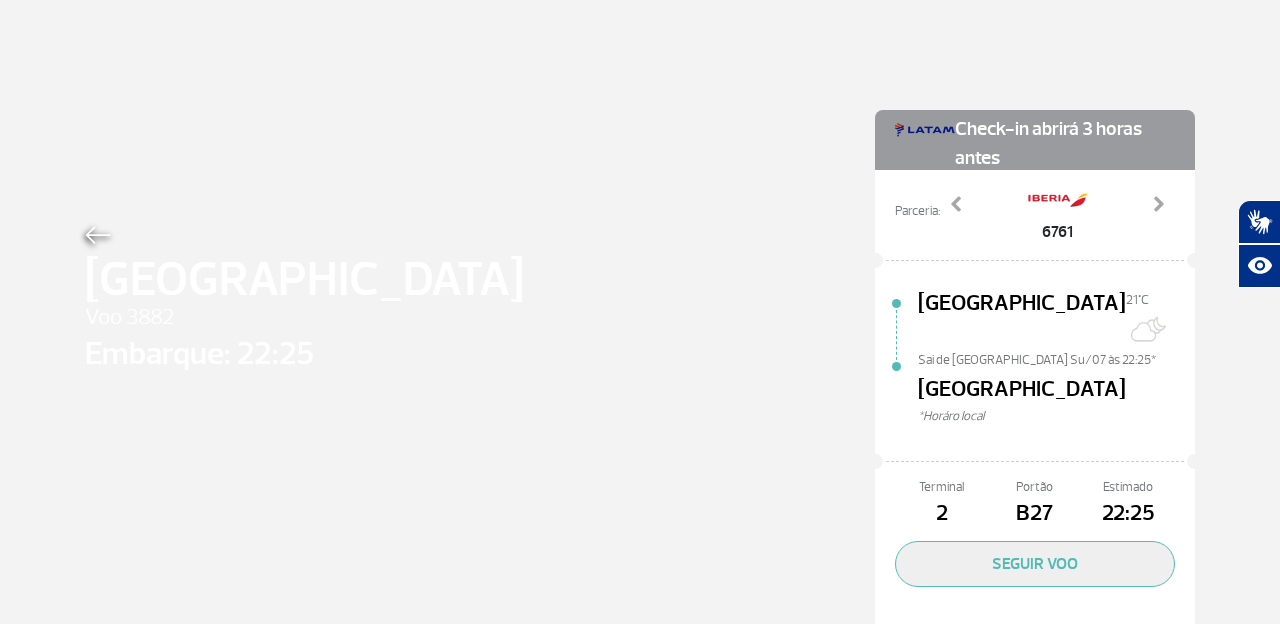 scroll, scrollTop: 0, scrollLeft: 0, axis: both 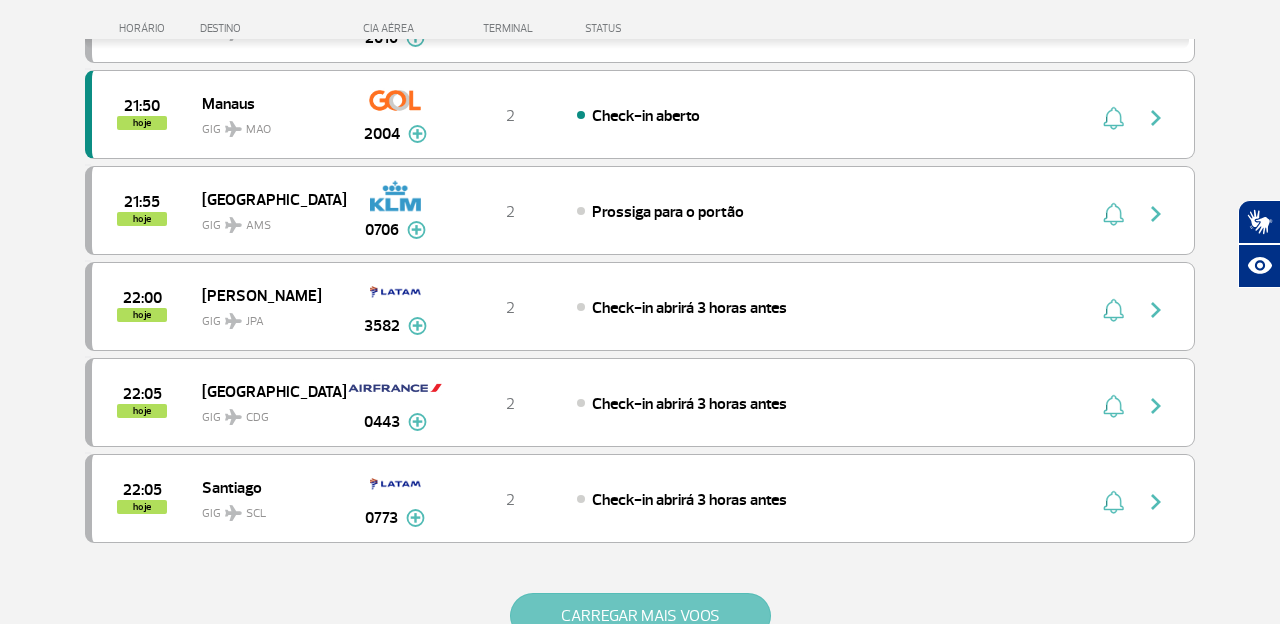 click on "CARREGAR MAIS VOOS" at bounding box center (640, 616) 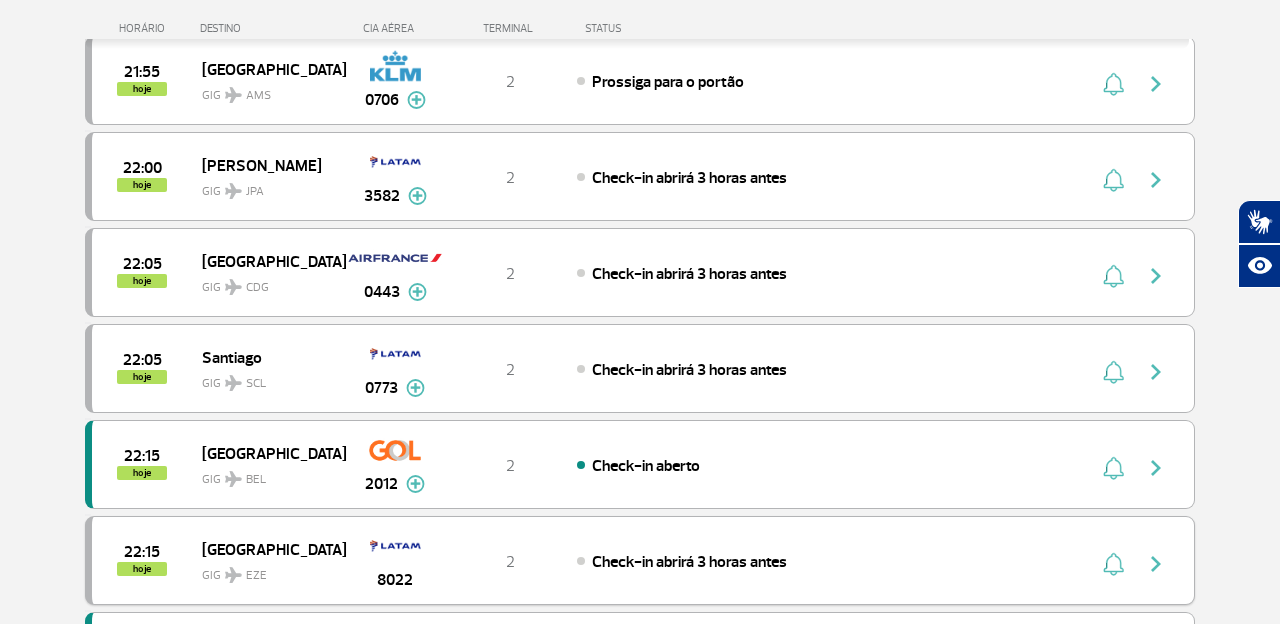 scroll, scrollTop: 1863, scrollLeft: 0, axis: vertical 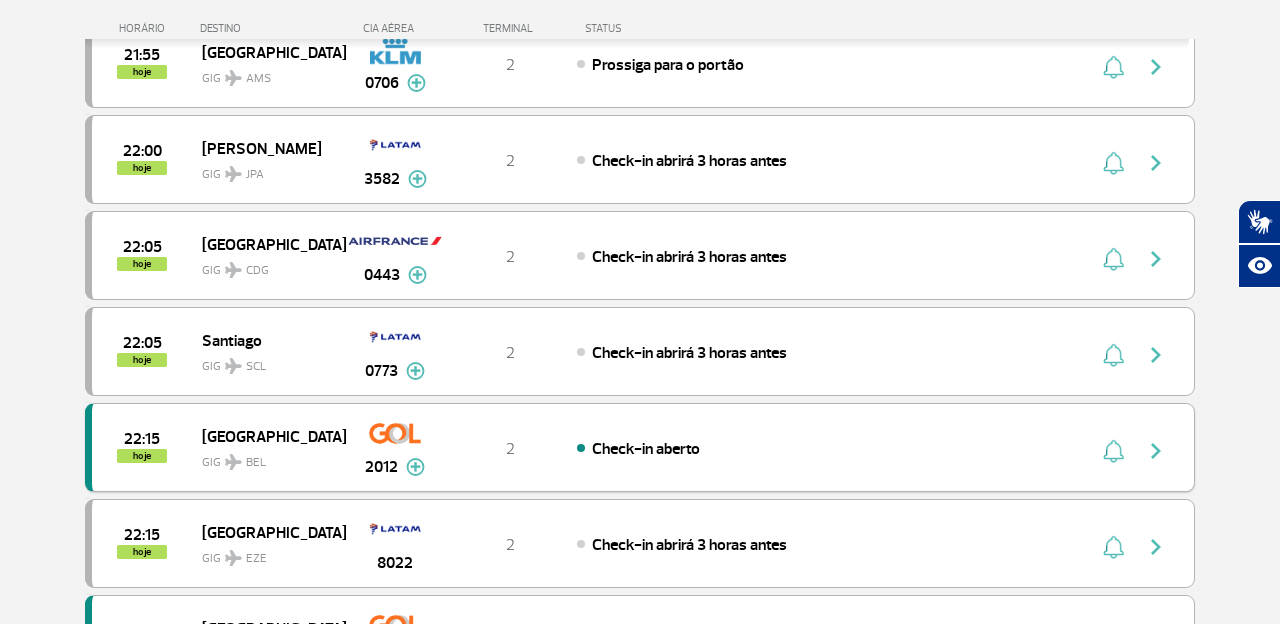 click on "Check-in aberto" at bounding box center [646, 449] 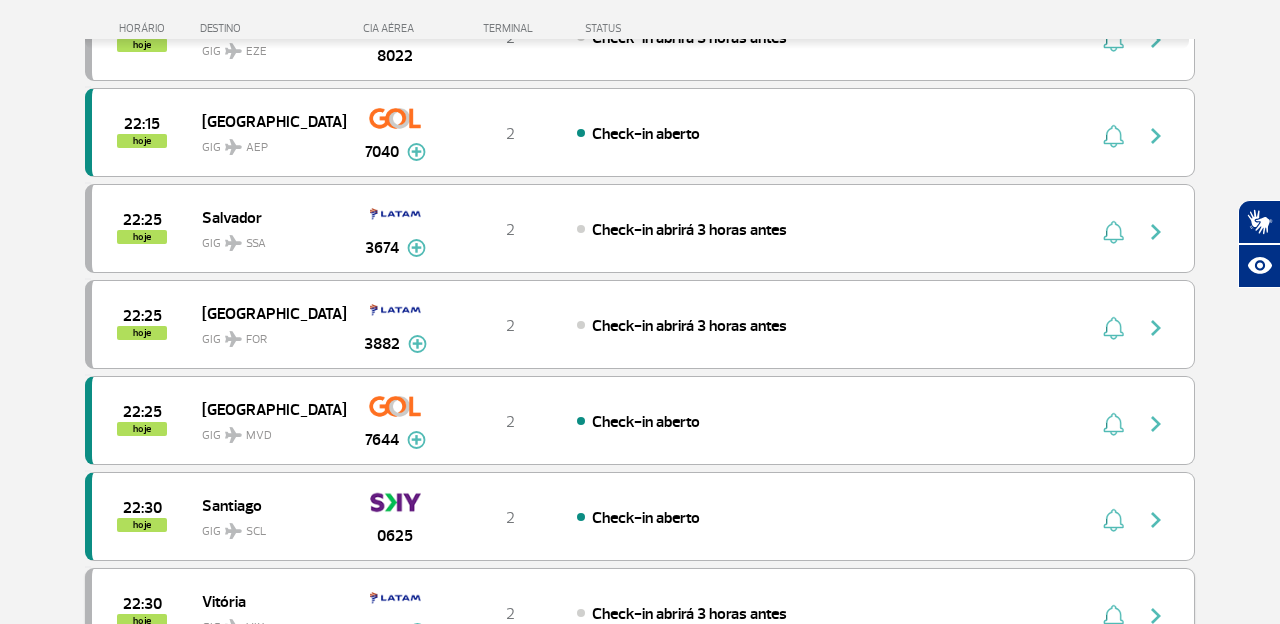 scroll, scrollTop: 2377, scrollLeft: 0, axis: vertical 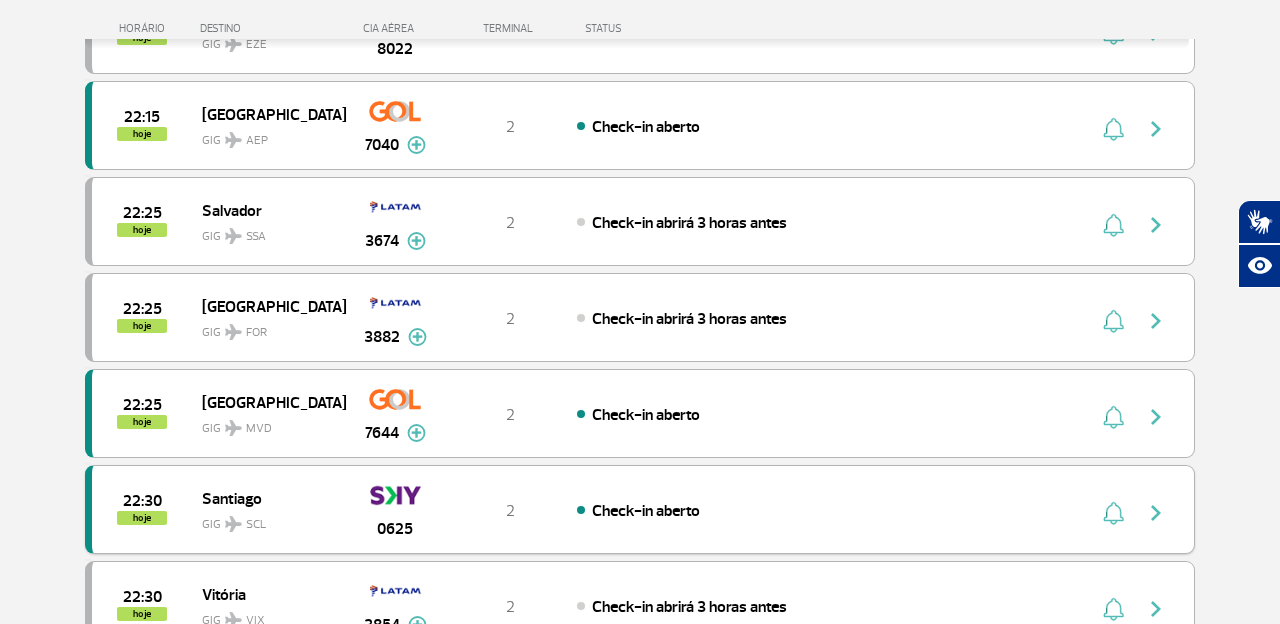 click on "Check-in aberto" at bounding box center (646, 511) 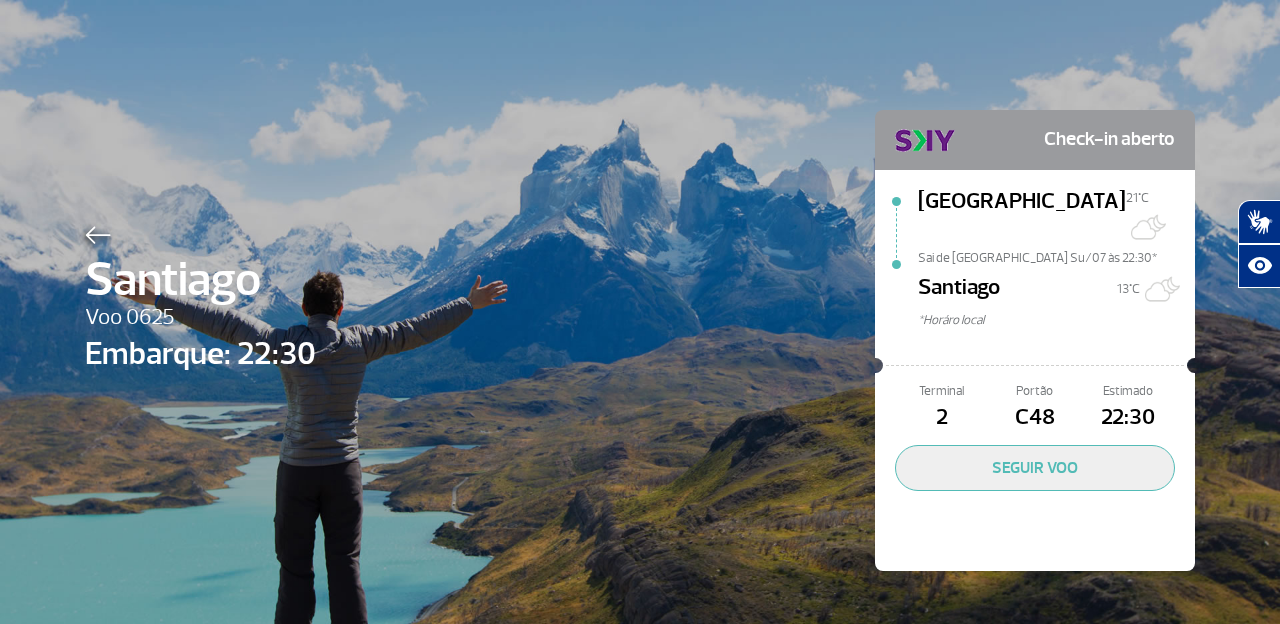 scroll, scrollTop: 0, scrollLeft: 0, axis: both 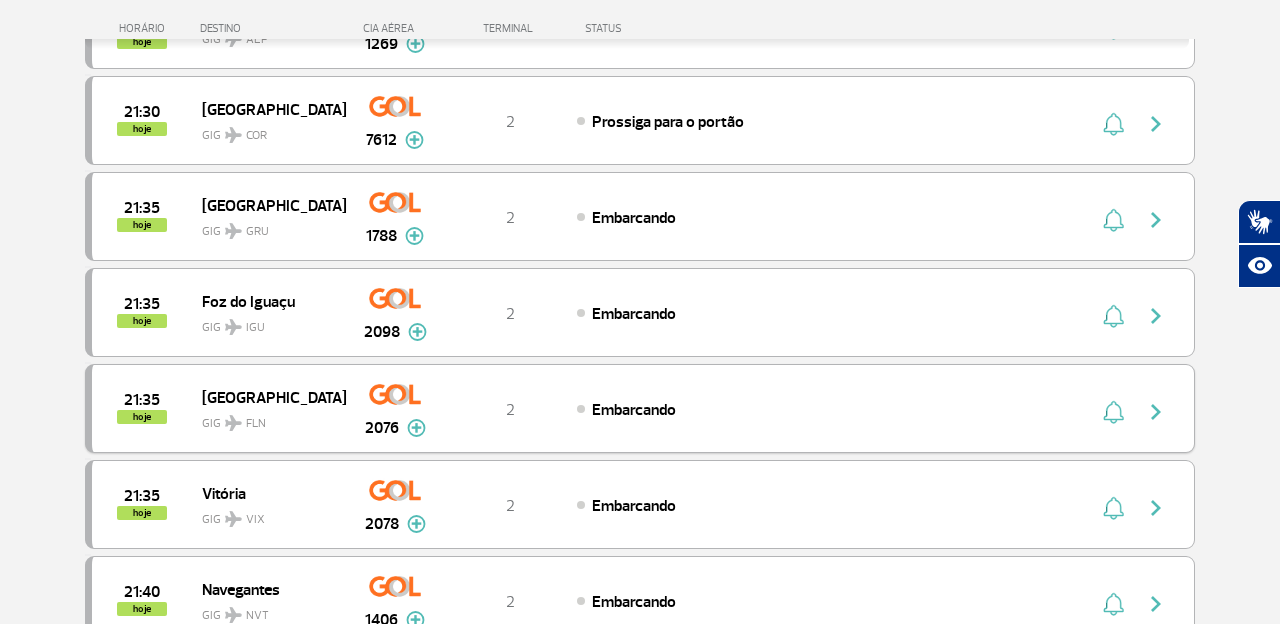 click on "Embarcando" at bounding box center [797, 409] 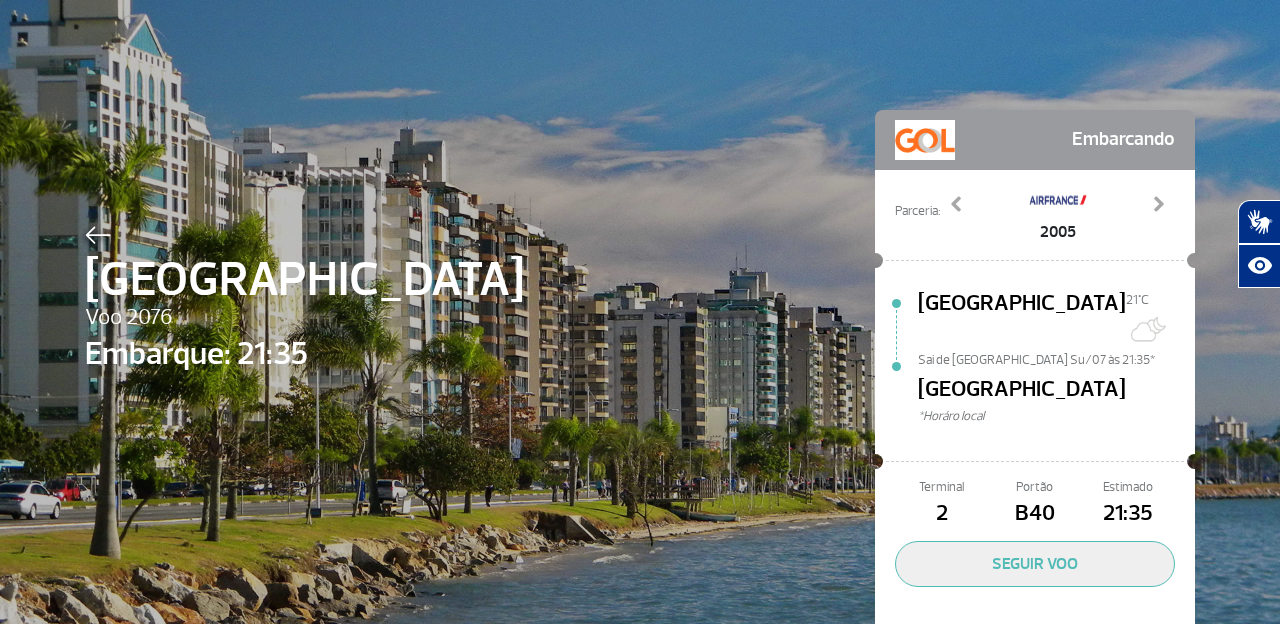 scroll, scrollTop: 0, scrollLeft: 0, axis: both 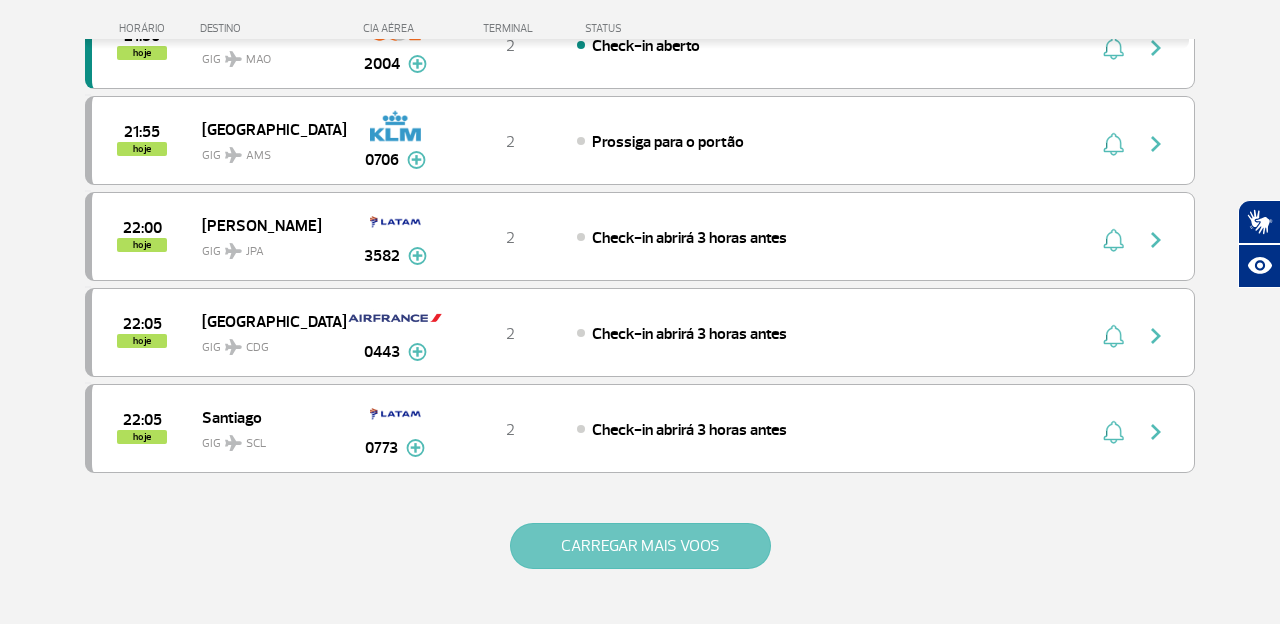 click on "CARREGAR MAIS VOOS" at bounding box center (640, 546) 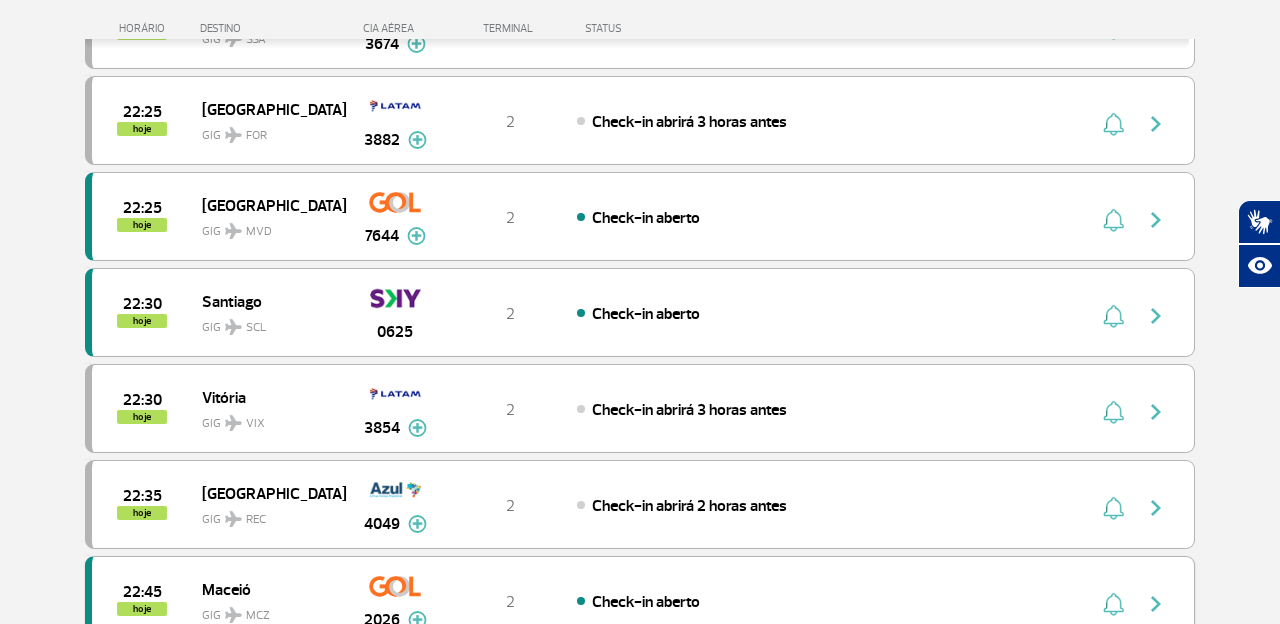 scroll, scrollTop: 2597, scrollLeft: 0, axis: vertical 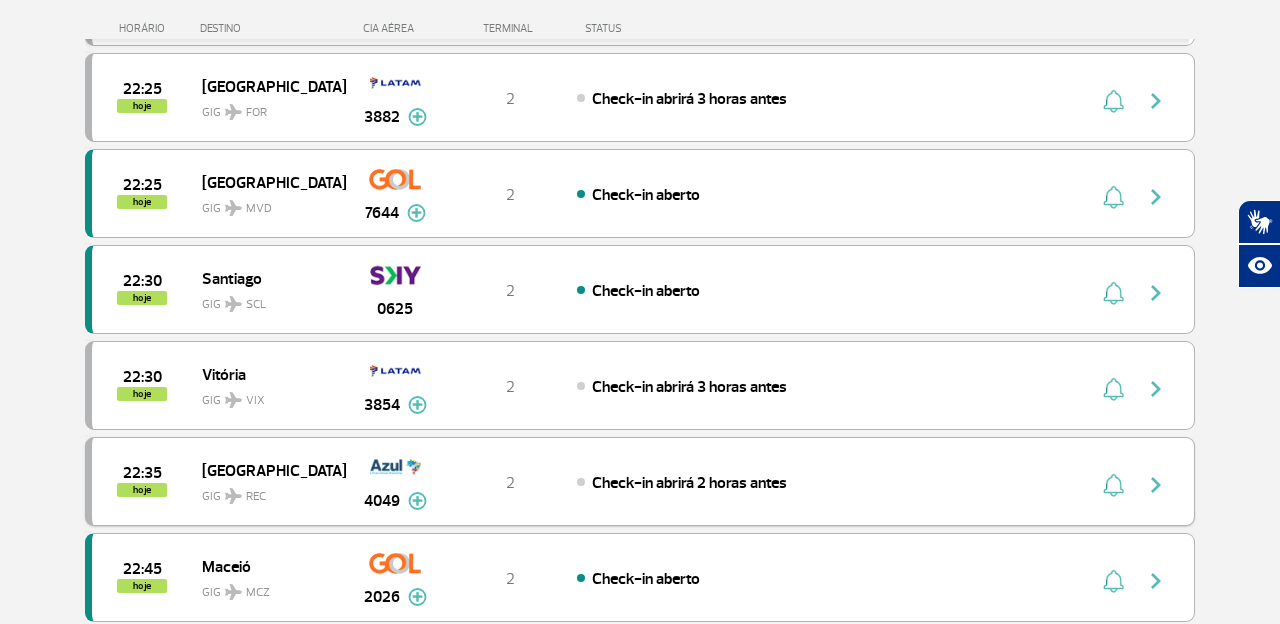 click on "2" at bounding box center (511, 482) 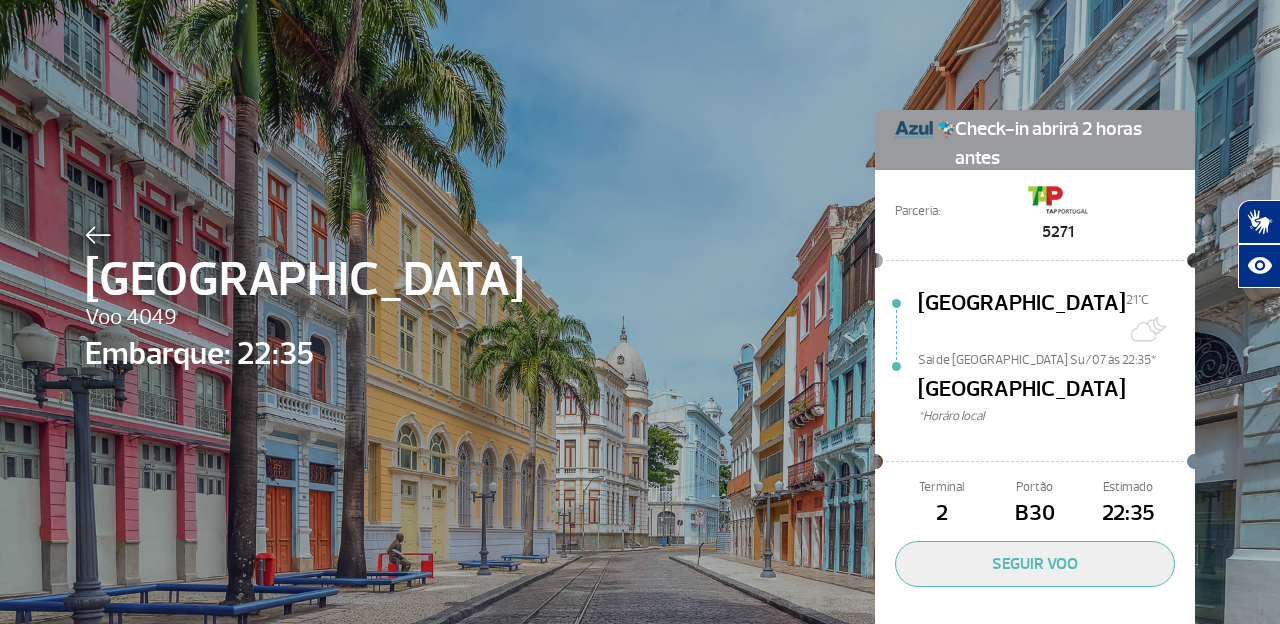 scroll, scrollTop: 0, scrollLeft: 0, axis: both 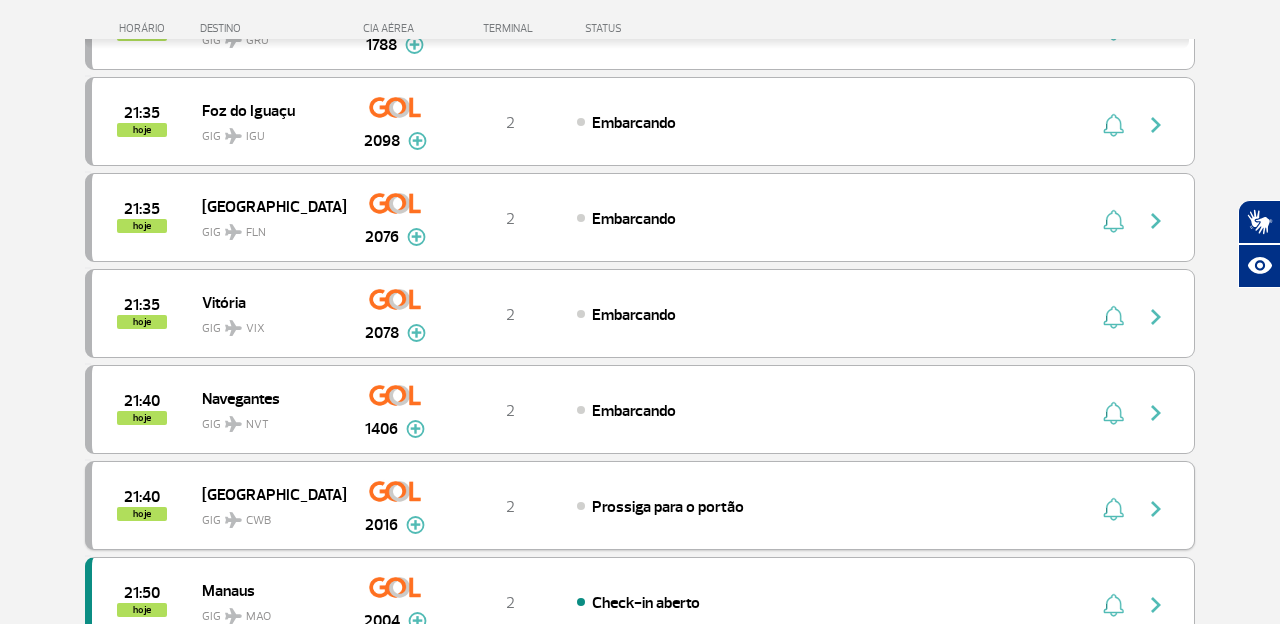 click on "21:40 hoje Curitiba GIG  CWB 2016 2  Prossiga para o portão  Parcerias:  Air France   1976   Avianca   2603   Avianca   2607   Emirates Airlines   3681   TAP Portugal   4100   KLM Royal Dutch Airlines   9270" at bounding box center [640, 505] 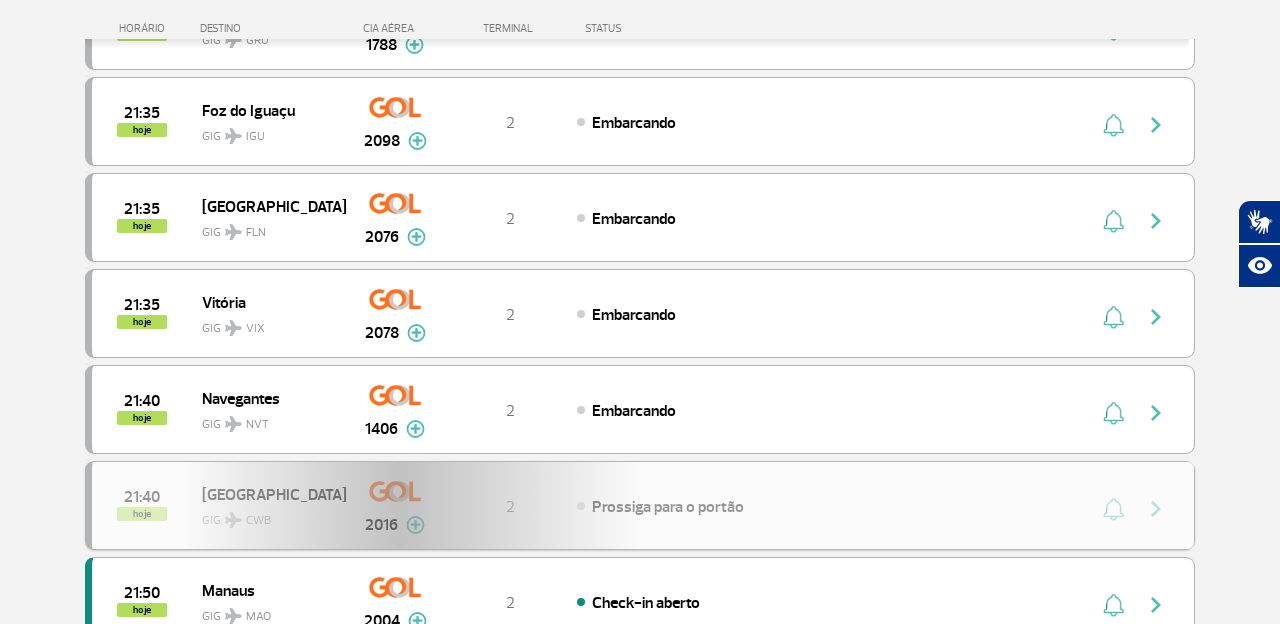 scroll, scrollTop: 0, scrollLeft: 0, axis: both 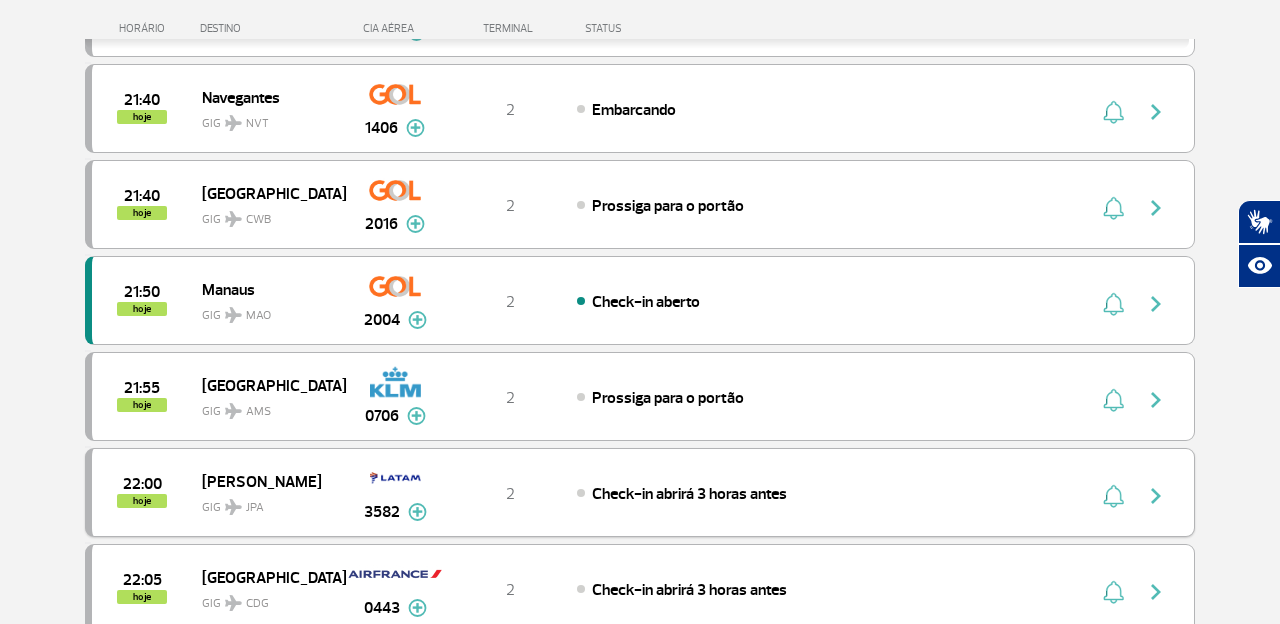 click on "22:00 hoje [PERSON_NAME] GIG  JPA 3582 2  Check-in abrirá 3 horas antes  Parcerias:  Aerolineas [GEOGRAPHIC_DATA]   8088" at bounding box center [640, 492] 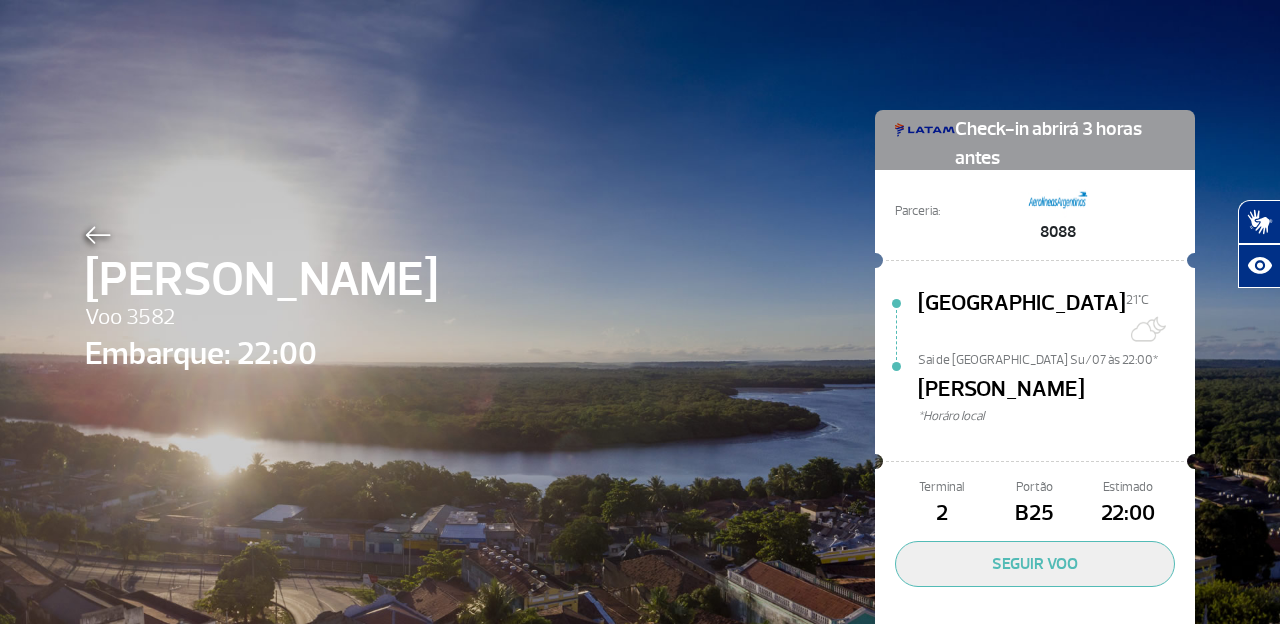 scroll, scrollTop: 0, scrollLeft: 0, axis: both 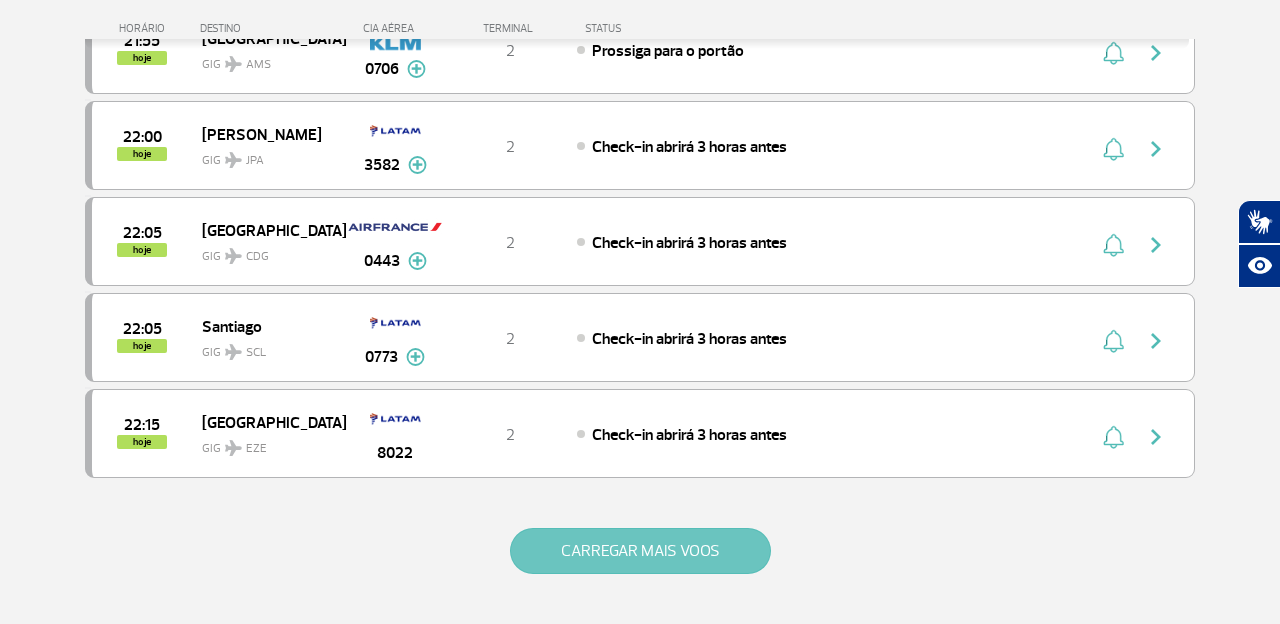 click on "CARREGAR MAIS VOOS" at bounding box center (640, 551) 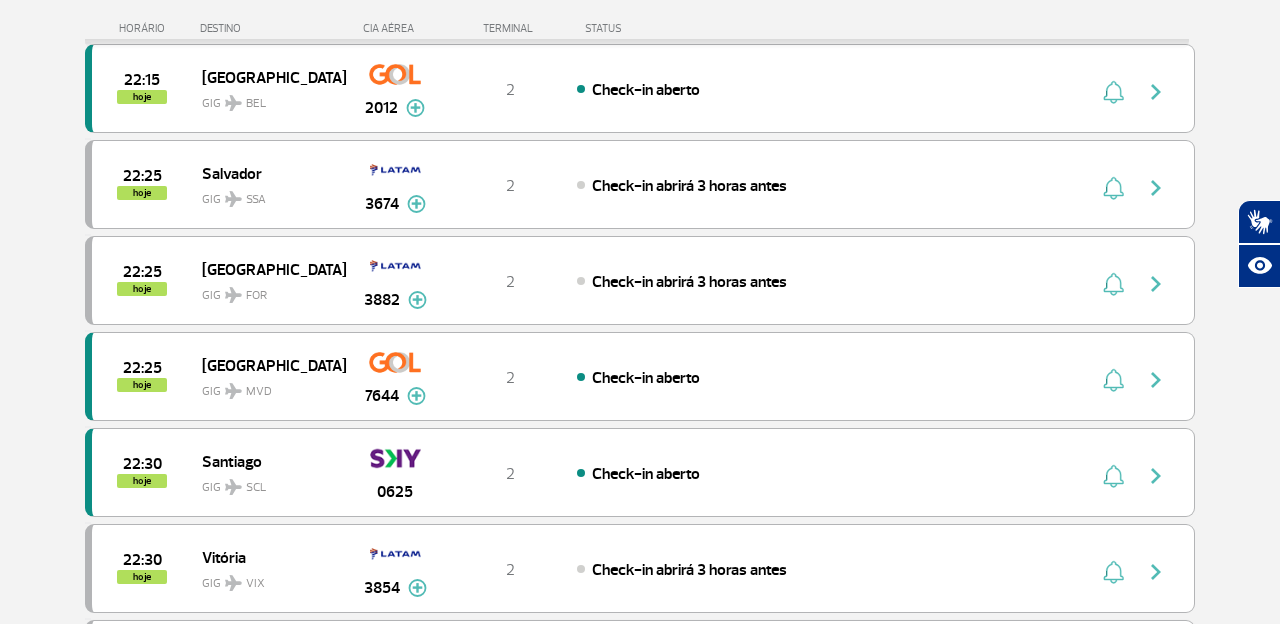 scroll, scrollTop: 2344, scrollLeft: 0, axis: vertical 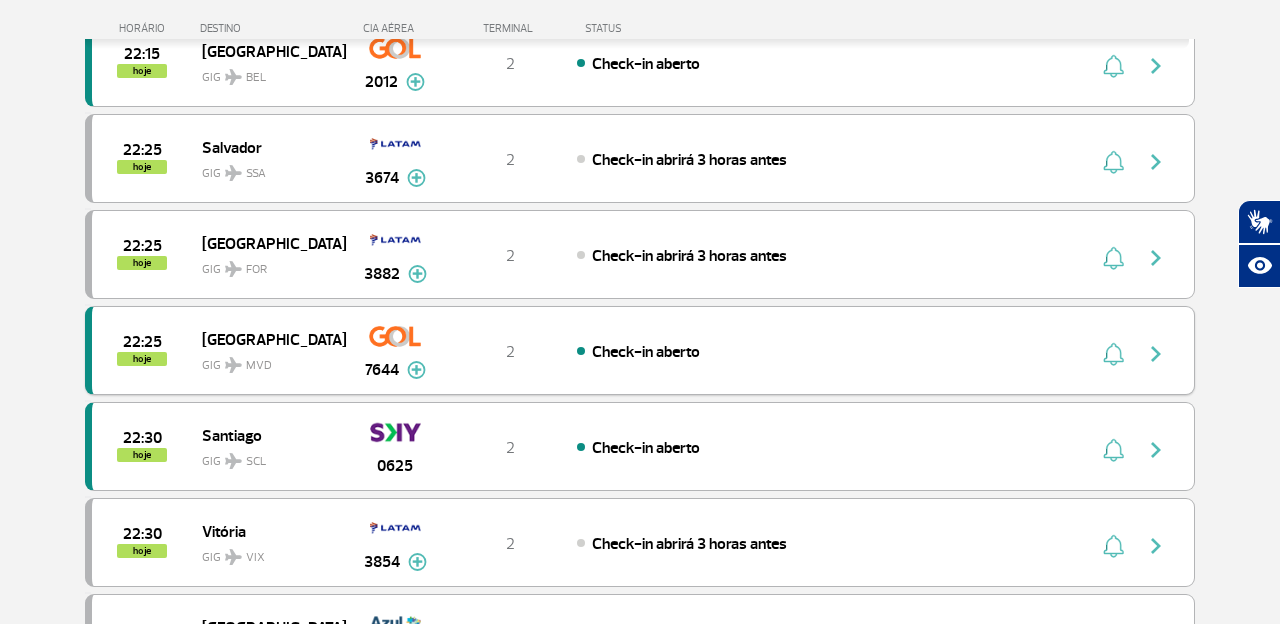 click on "Check-in aberto" at bounding box center [646, 352] 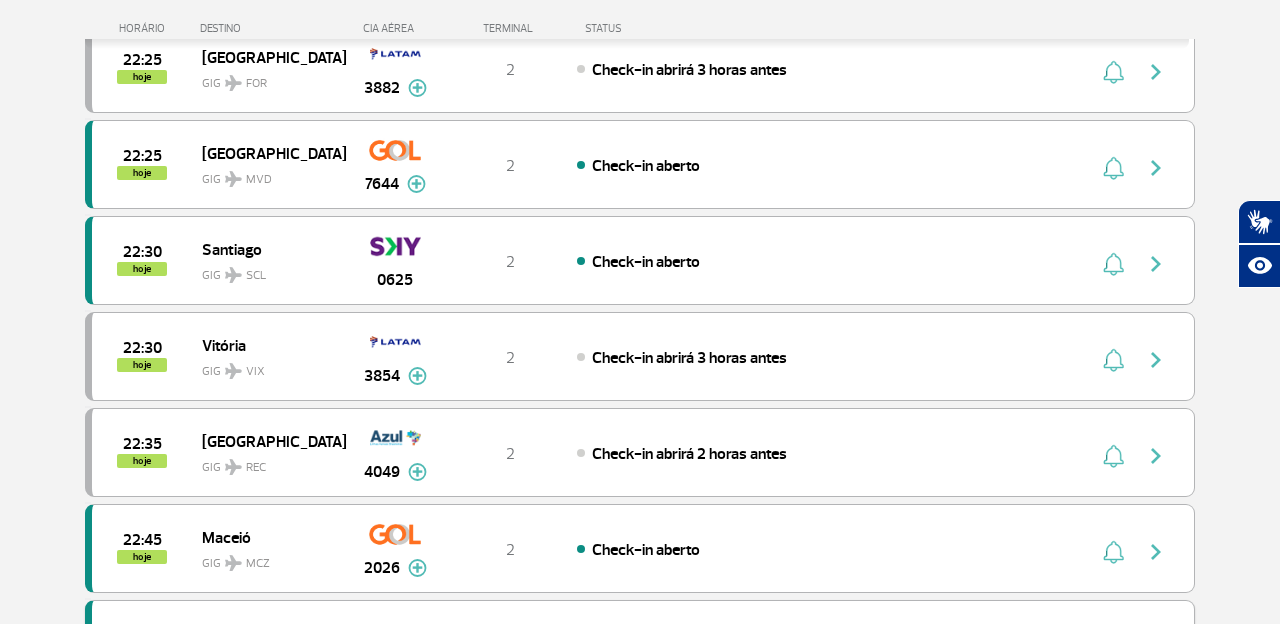 scroll, scrollTop: 2551, scrollLeft: 0, axis: vertical 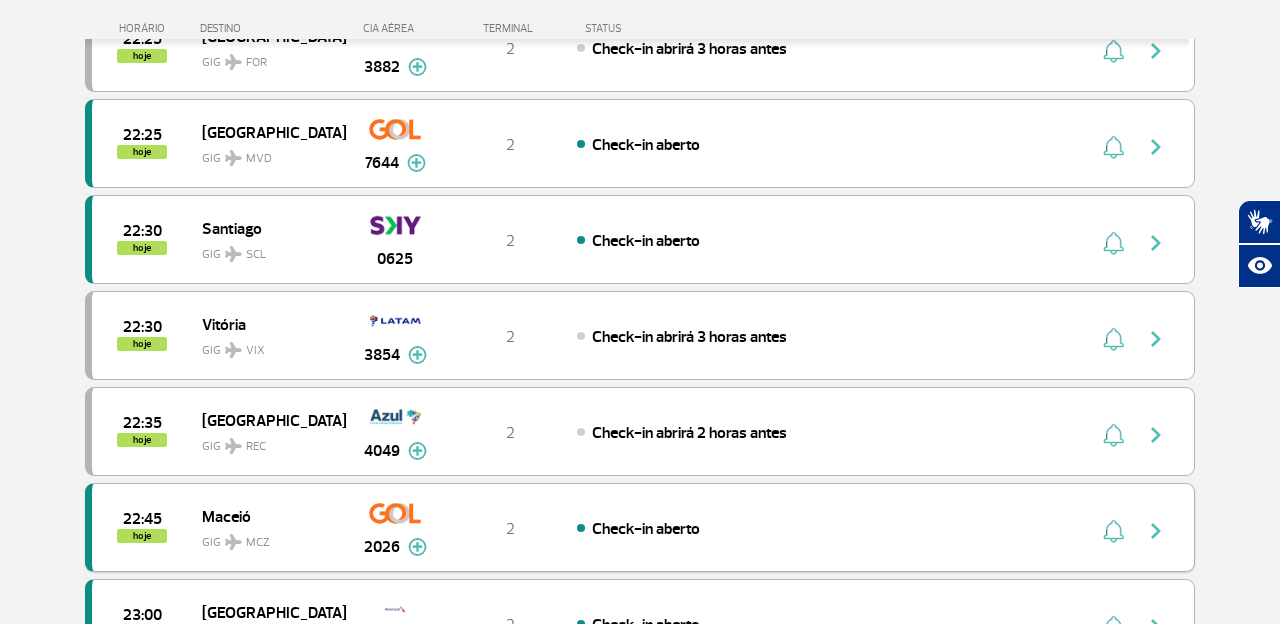click on "Check-in aberto" at bounding box center [646, 529] 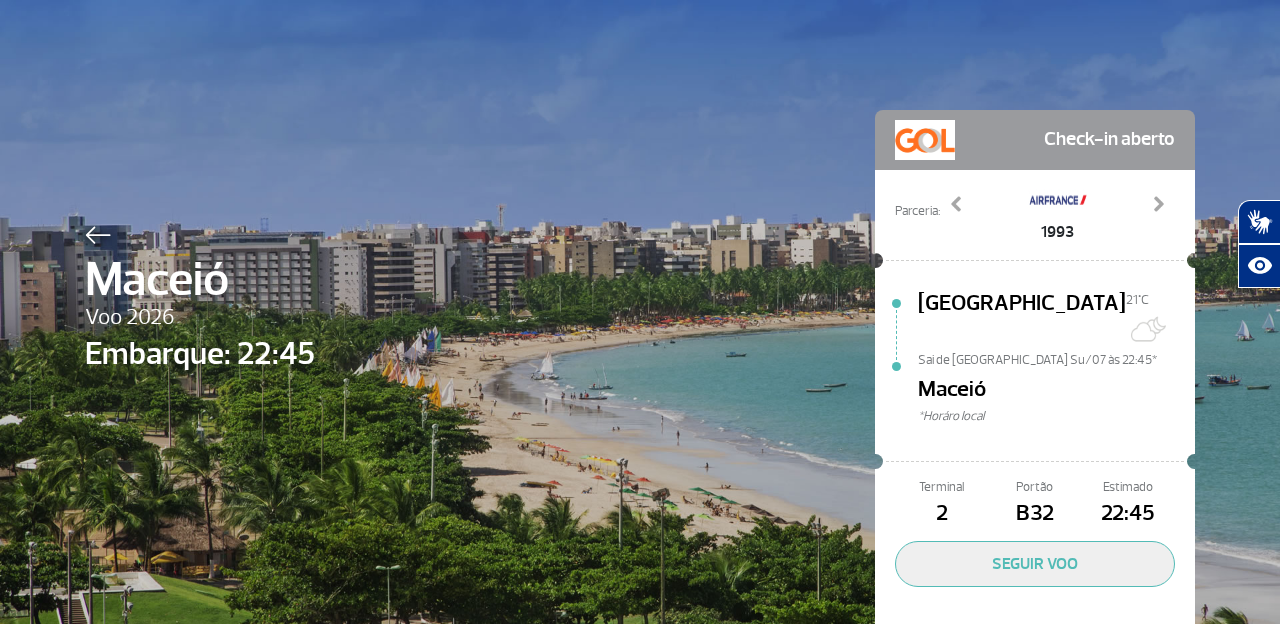 scroll, scrollTop: 0, scrollLeft: 0, axis: both 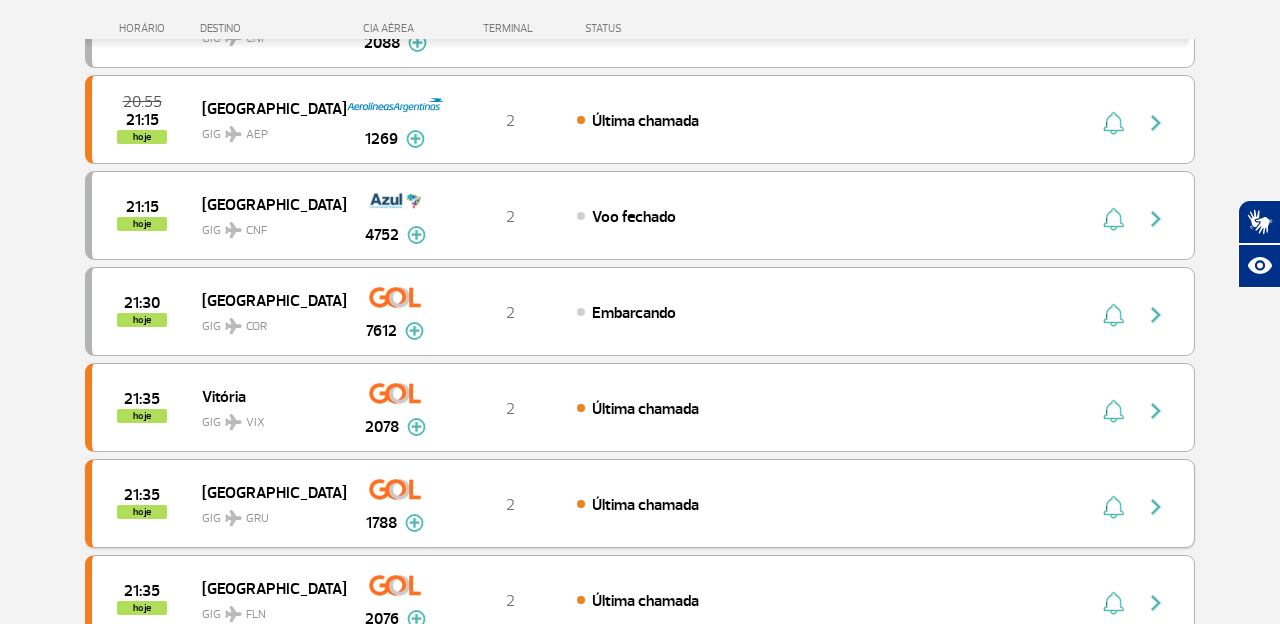 click on "21:35 hoje [GEOGRAPHIC_DATA] GIG  GRU 1788 2  Última chamada  Parcerias:  Air Europa Lineas Aereas S.A.U.   2378   TAP Portugal   4119   Ethiopian Airlines   4178   Avianca   4727   Turkish Airlines   8416   KLM Royal Dutch Airlines   9258" at bounding box center (640, 503) 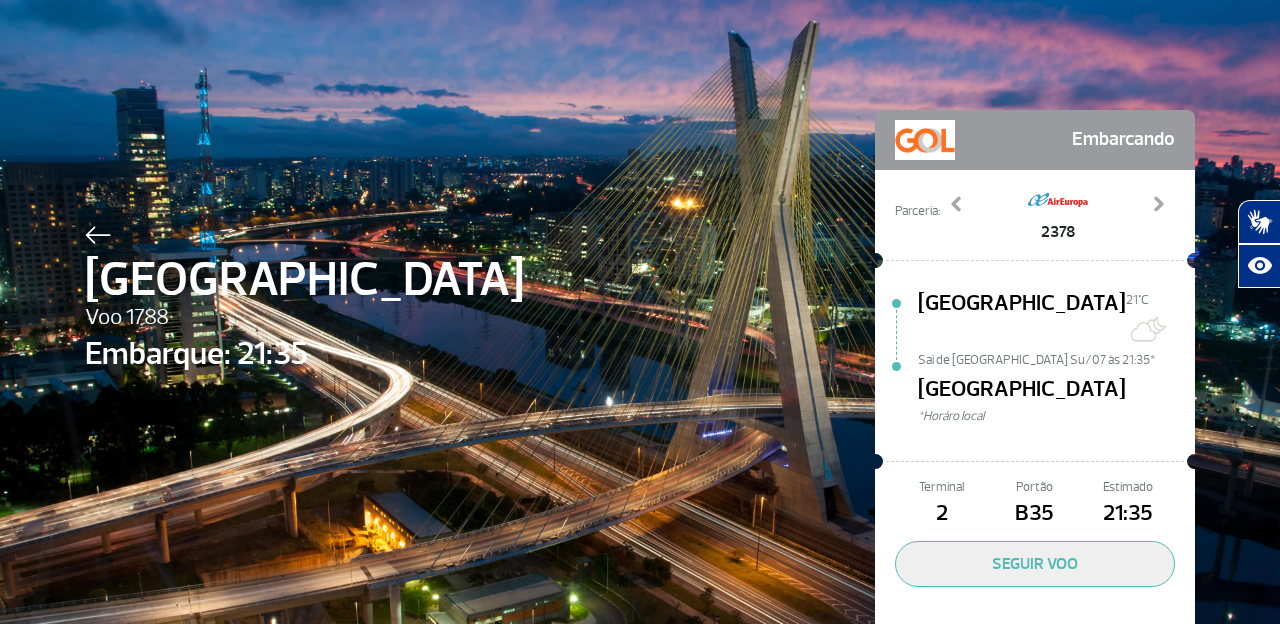 scroll, scrollTop: 0, scrollLeft: 0, axis: both 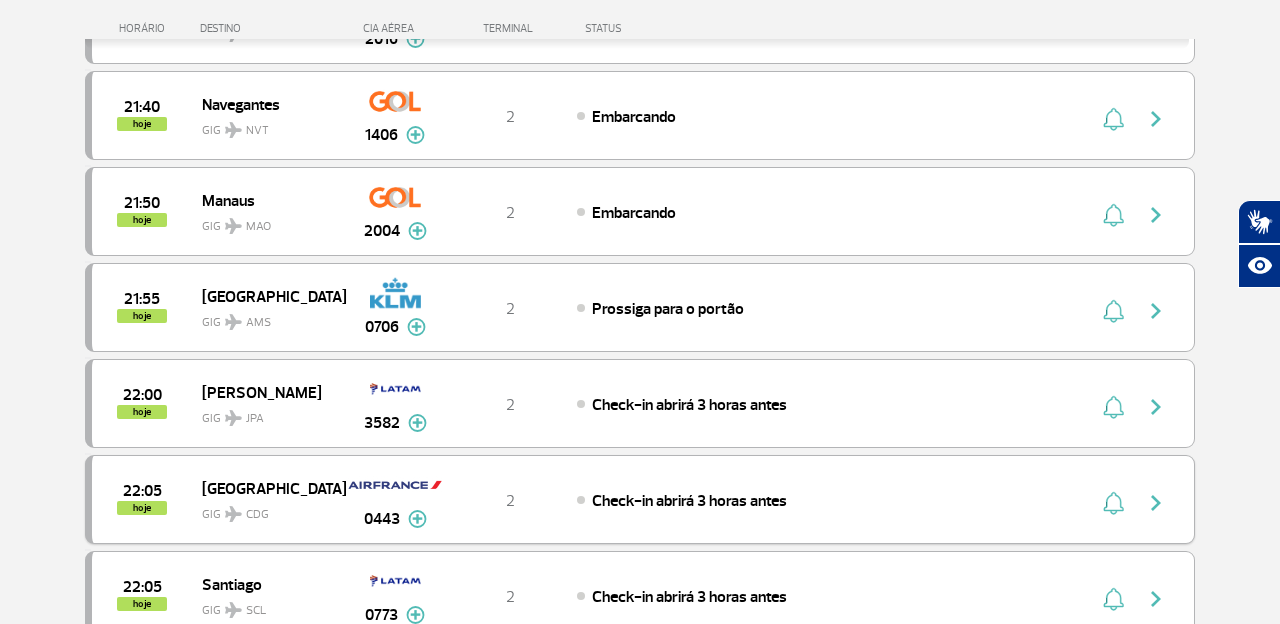 click on "2" at bounding box center (511, 500) 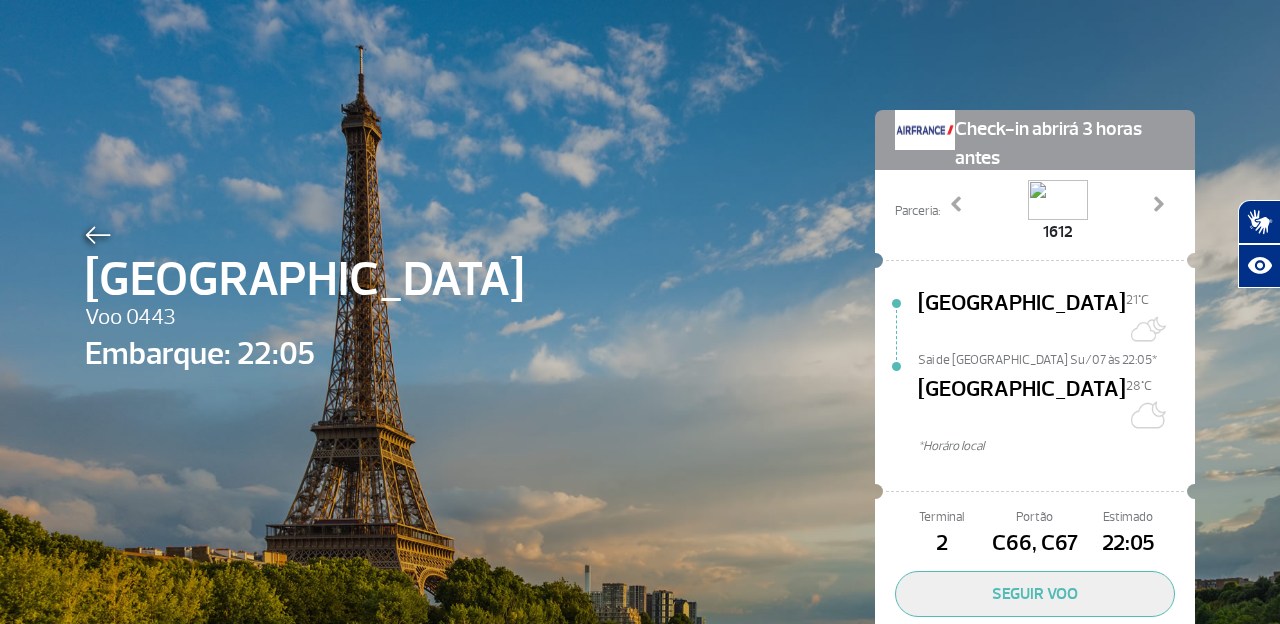scroll, scrollTop: 0, scrollLeft: 0, axis: both 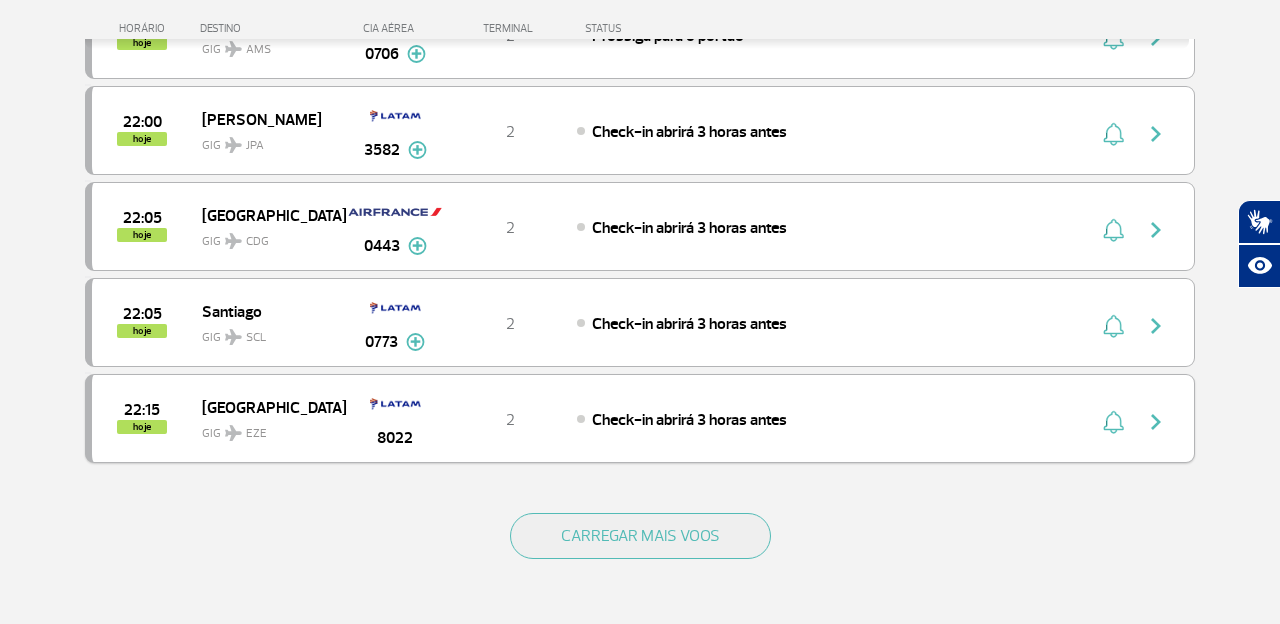 click on "Check-in abrirá 3 horas antes" at bounding box center [689, 420] 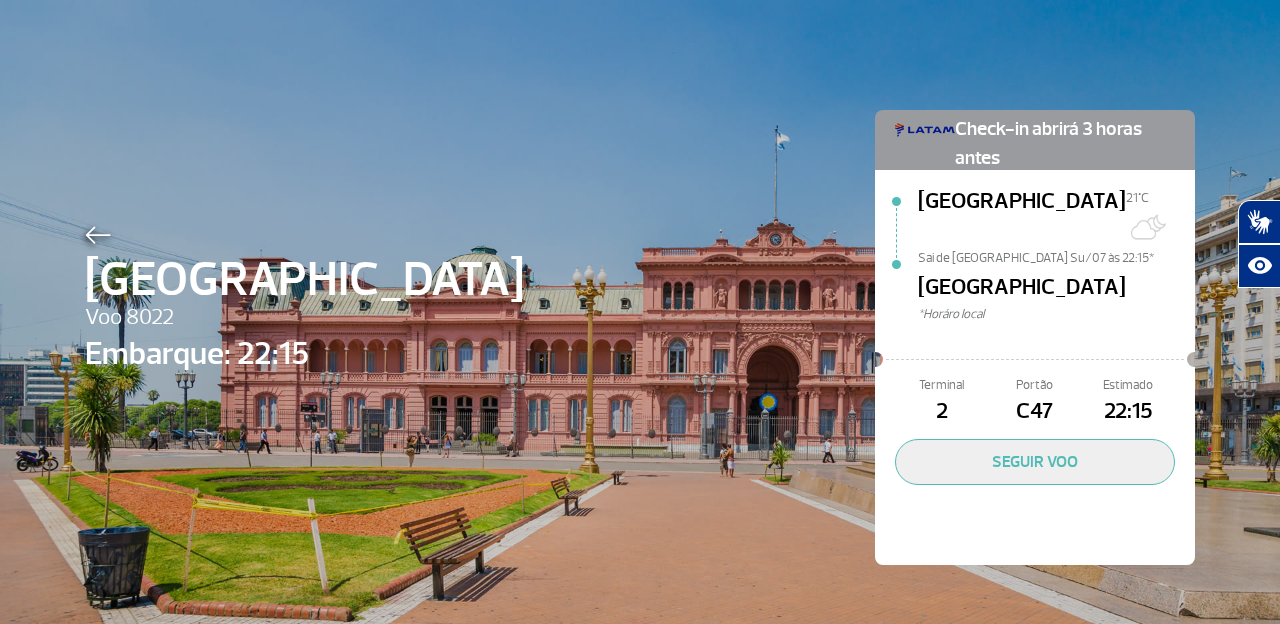 scroll, scrollTop: 0, scrollLeft: 0, axis: both 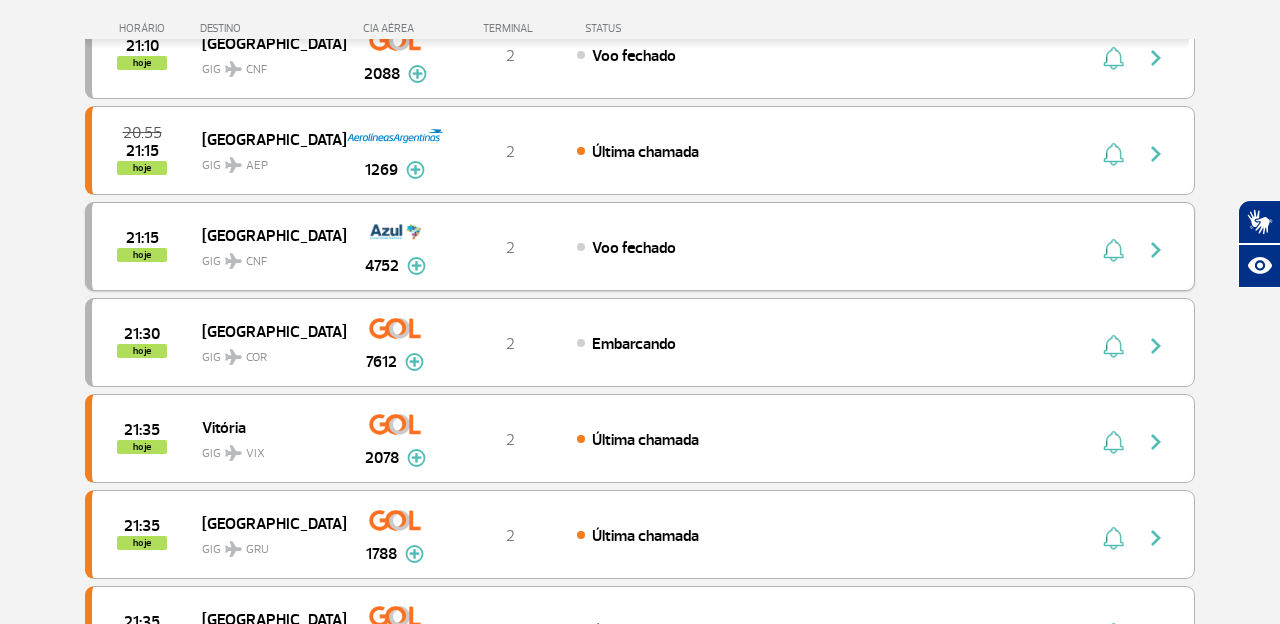 click on "2" at bounding box center [511, 247] 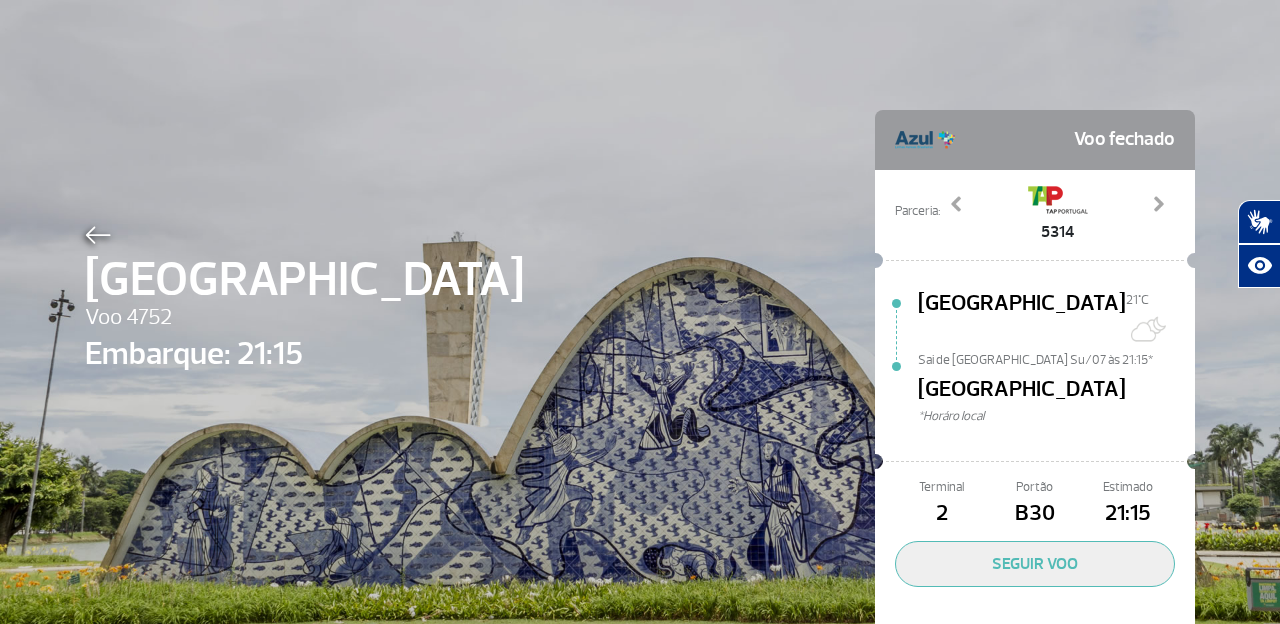 scroll, scrollTop: 0, scrollLeft: 0, axis: both 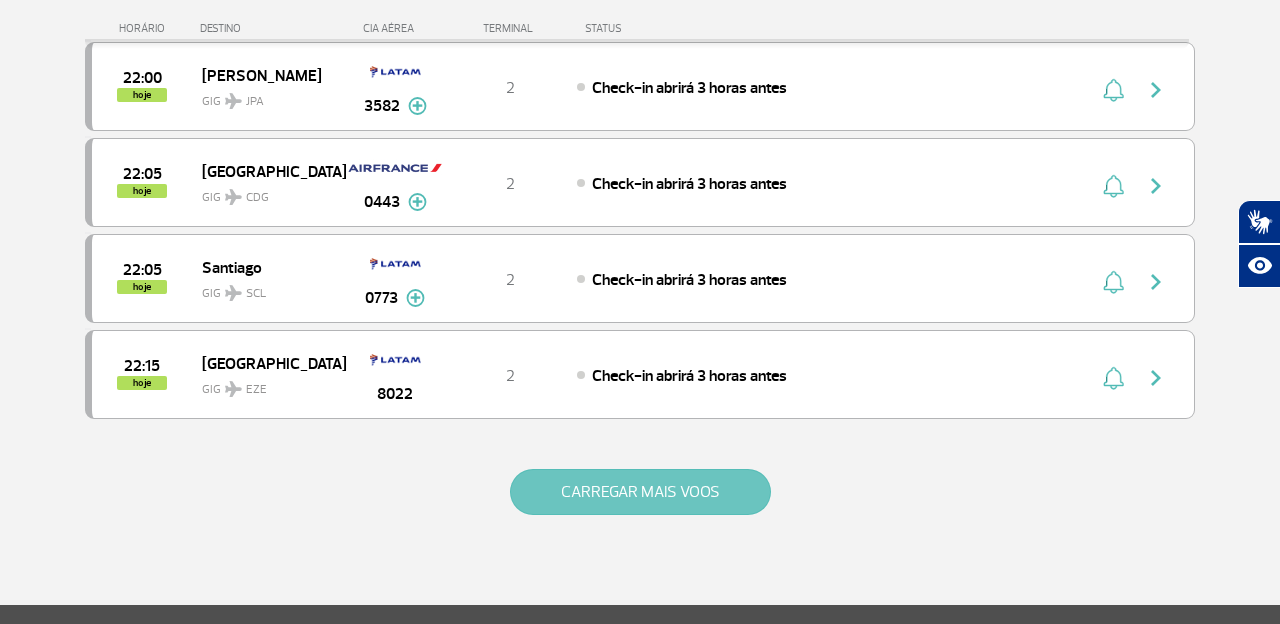 click on "CARREGAR MAIS VOOS" at bounding box center (640, 492) 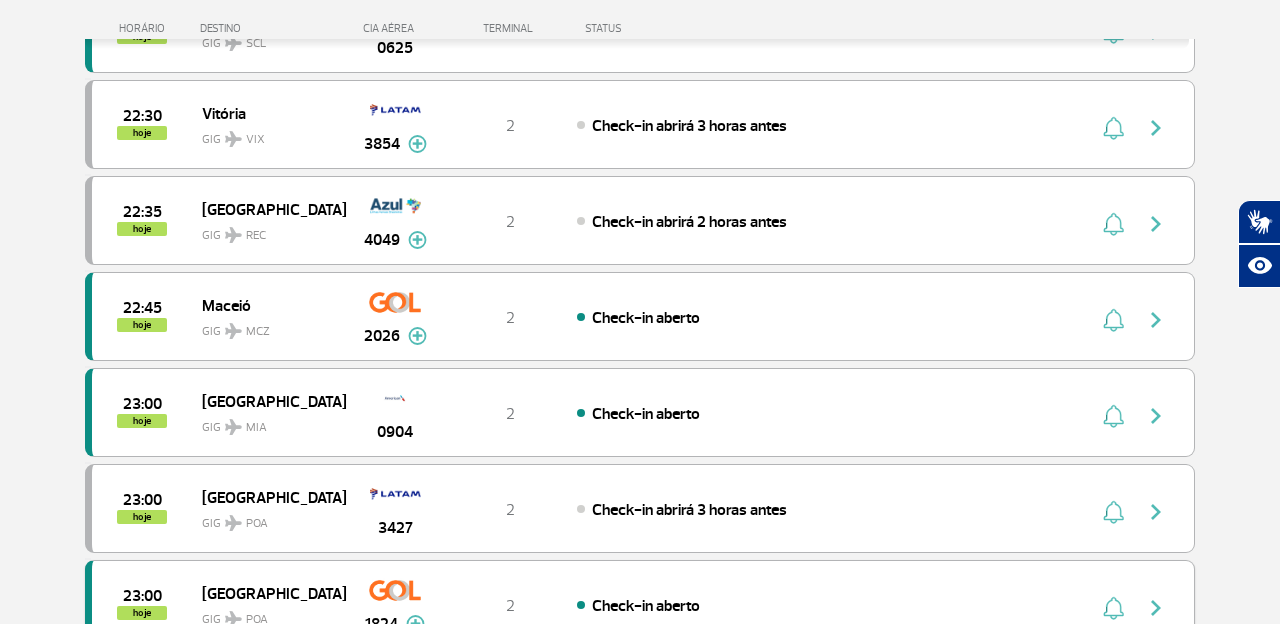 scroll, scrollTop: 2764, scrollLeft: 0, axis: vertical 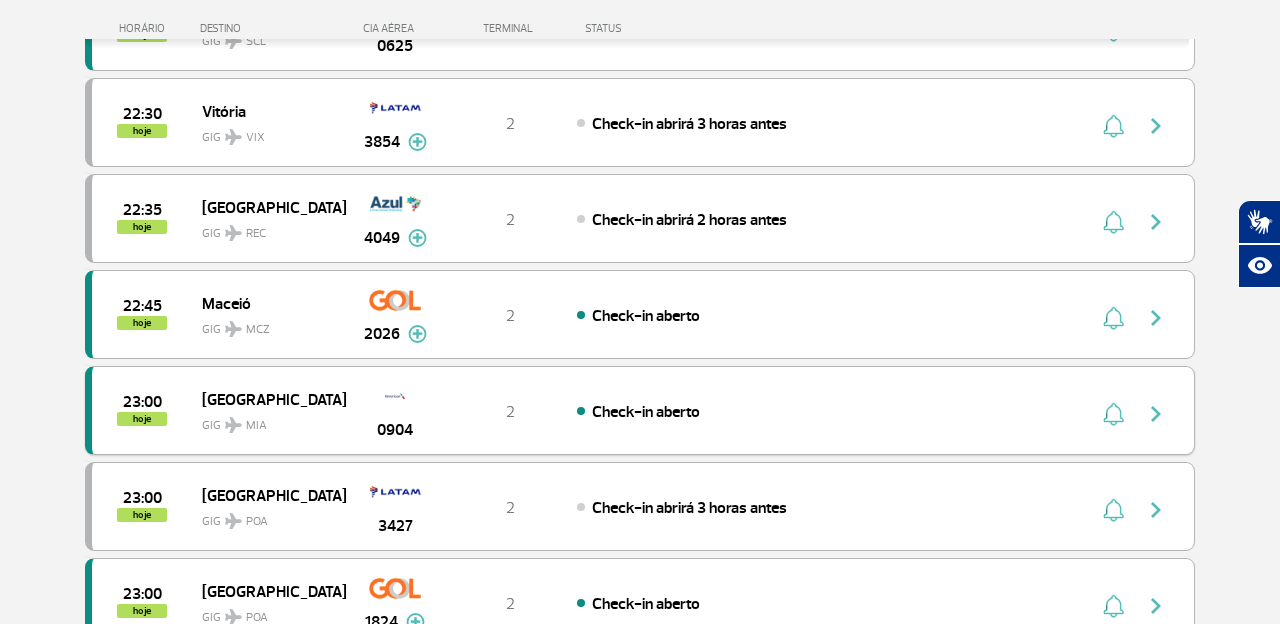 click on "Check-in aberto" at bounding box center (797, 411) 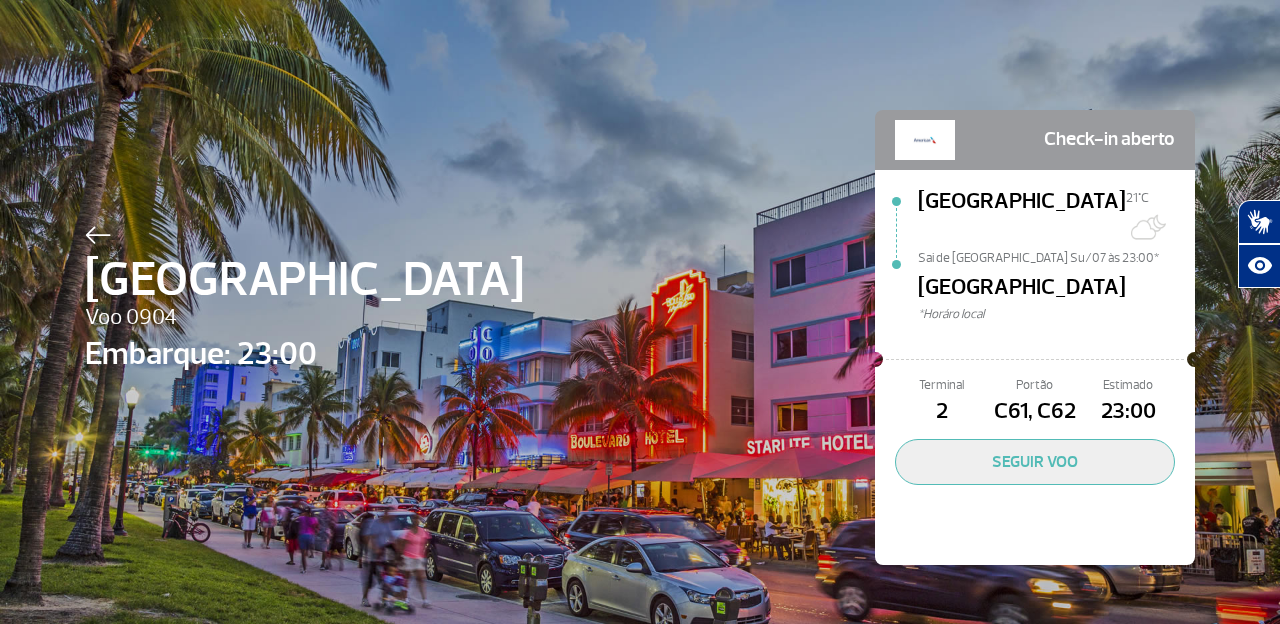 scroll, scrollTop: 0, scrollLeft: 0, axis: both 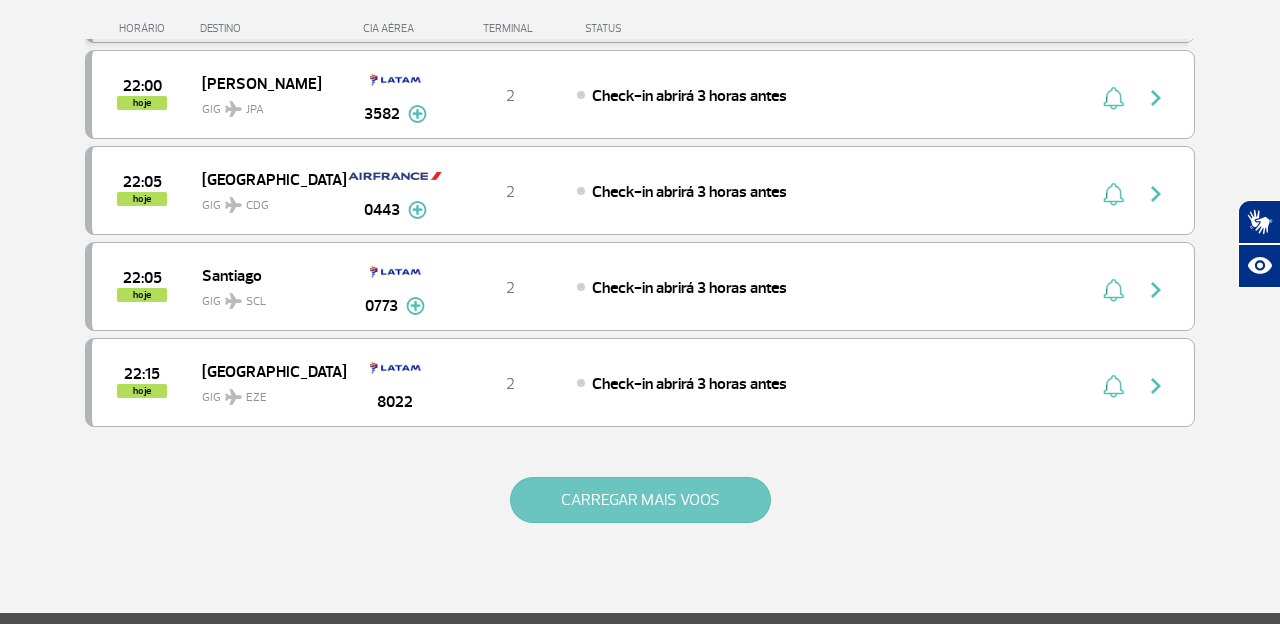 click on "CARREGAR MAIS VOOS" at bounding box center (640, 500) 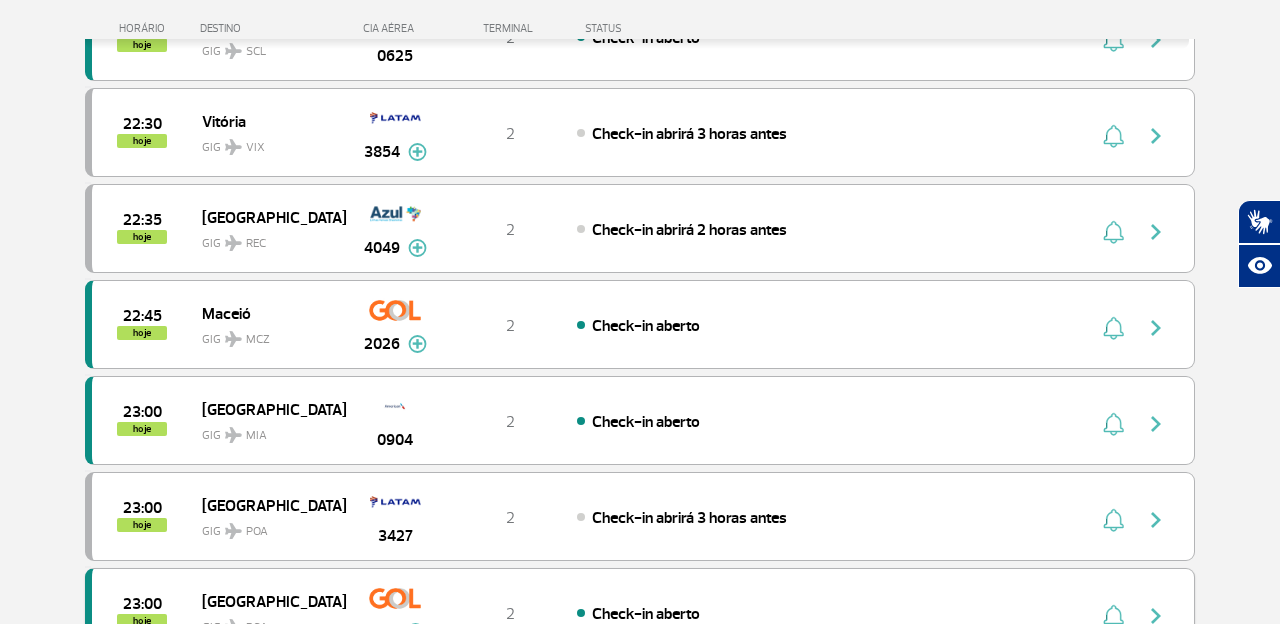 scroll, scrollTop: 2792, scrollLeft: 0, axis: vertical 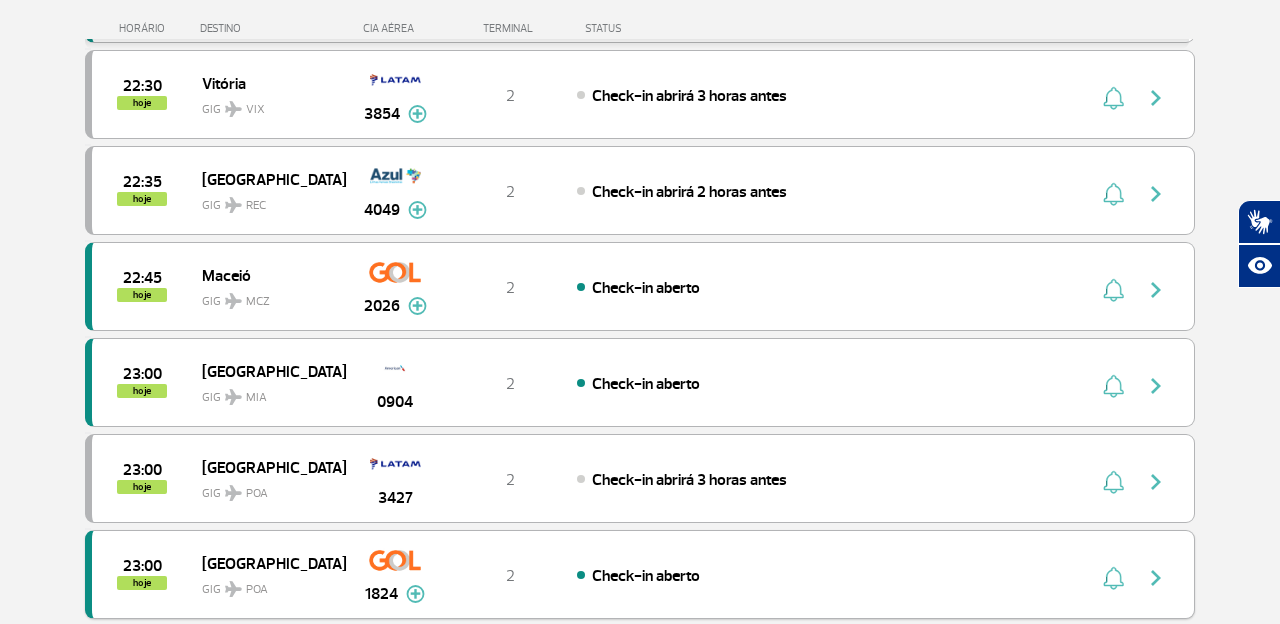 click on "23:00 hoje [GEOGRAPHIC_DATA] GIG  POA 1824 2  Check-in aberto  Parcerias:  Air [GEOGRAPHIC_DATA]   1927   Emirates Airlines   3693   TAP Portugal   4108   KLM Royal Dutch Airlines   9276" at bounding box center (640, 574) 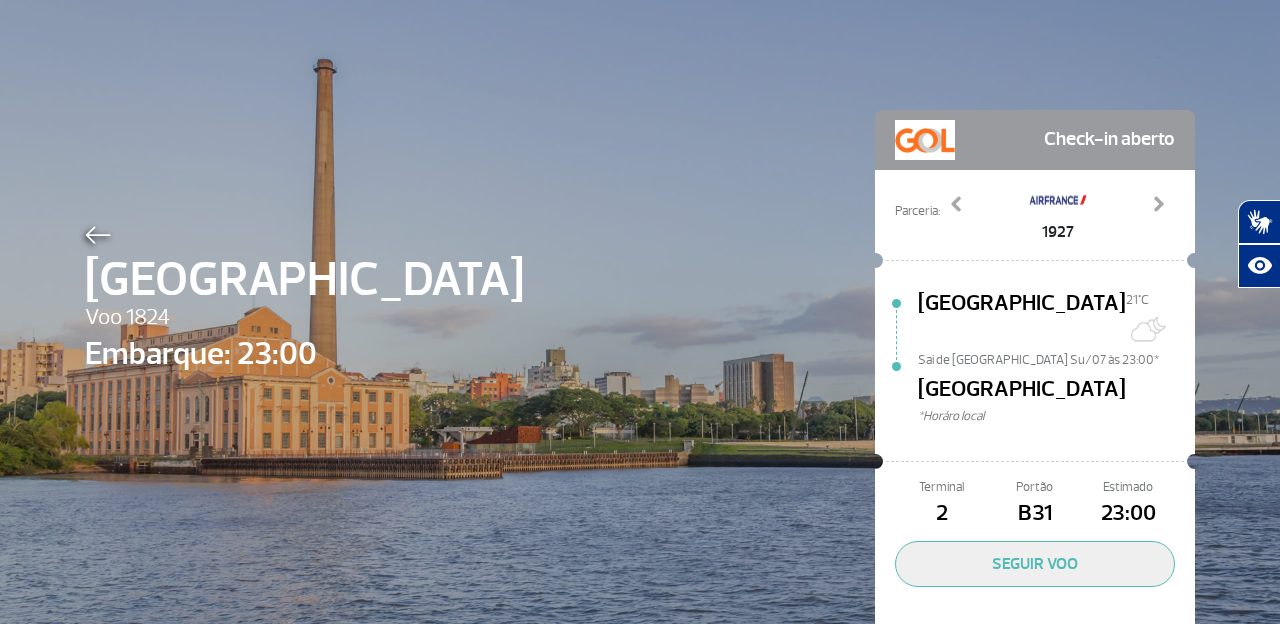 scroll, scrollTop: 0, scrollLeft: 0, axis: both 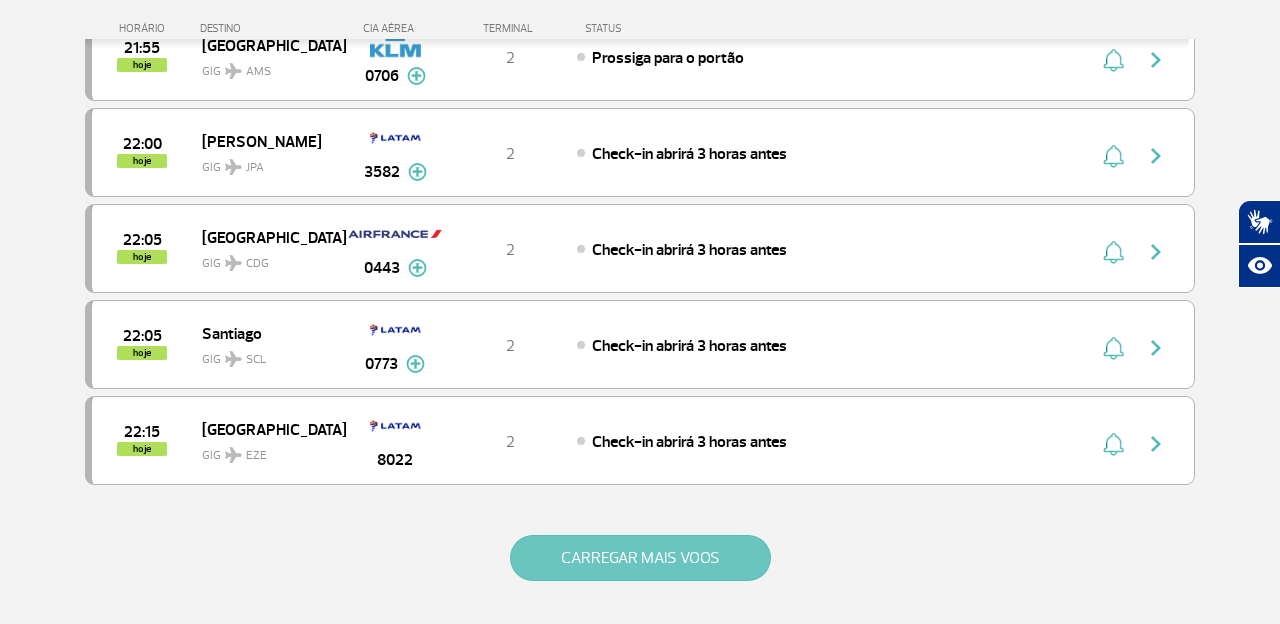 click on "CARREGAR MAIS VOOS" at bounding box center (640, 558) 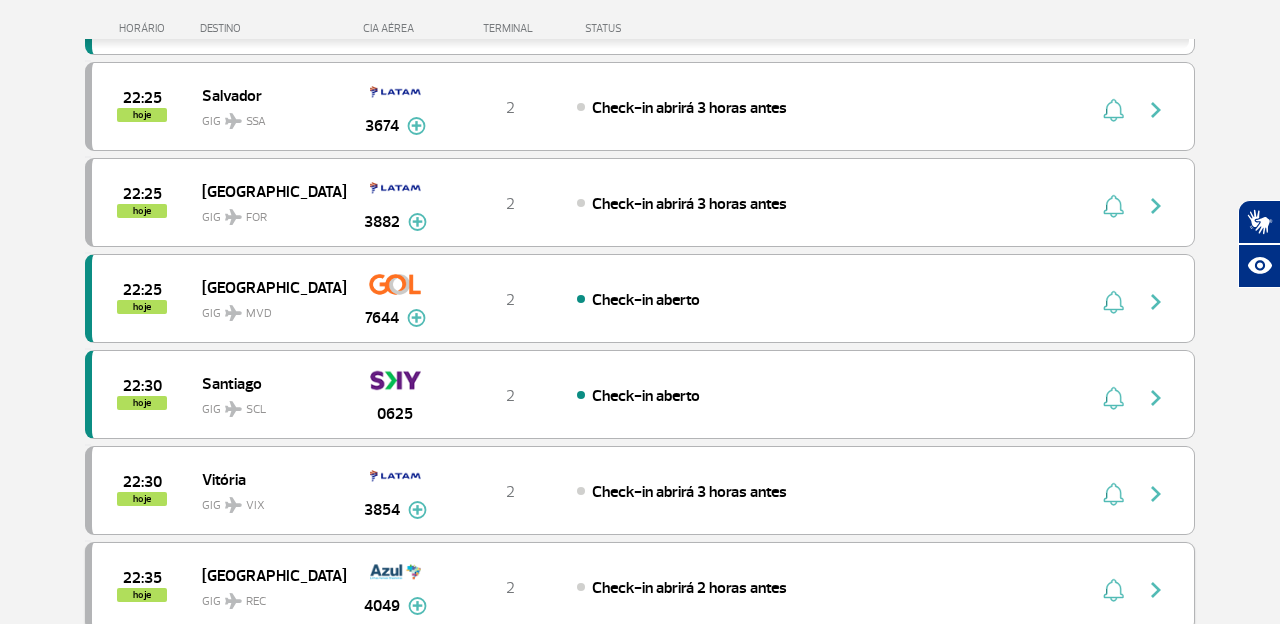 scroll, scrollTop: 2424, scrollLeft: 0, axis: vertical 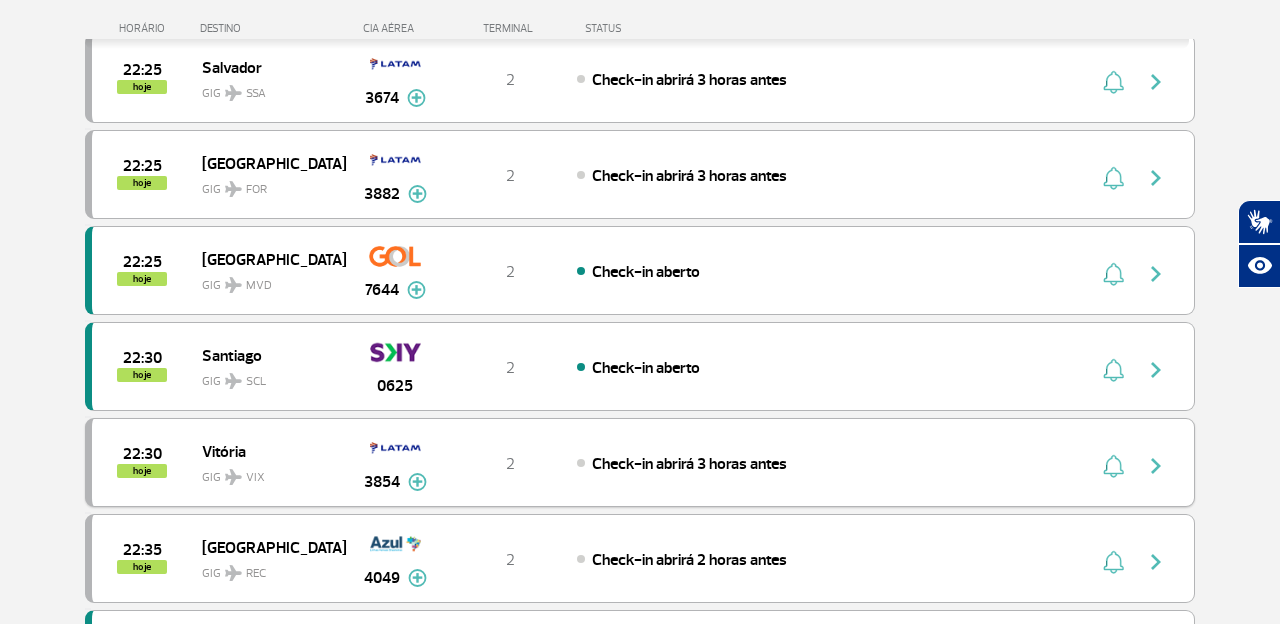 click on "Check-in abrirá 3 horas antes" at bounding box center (689, 464) 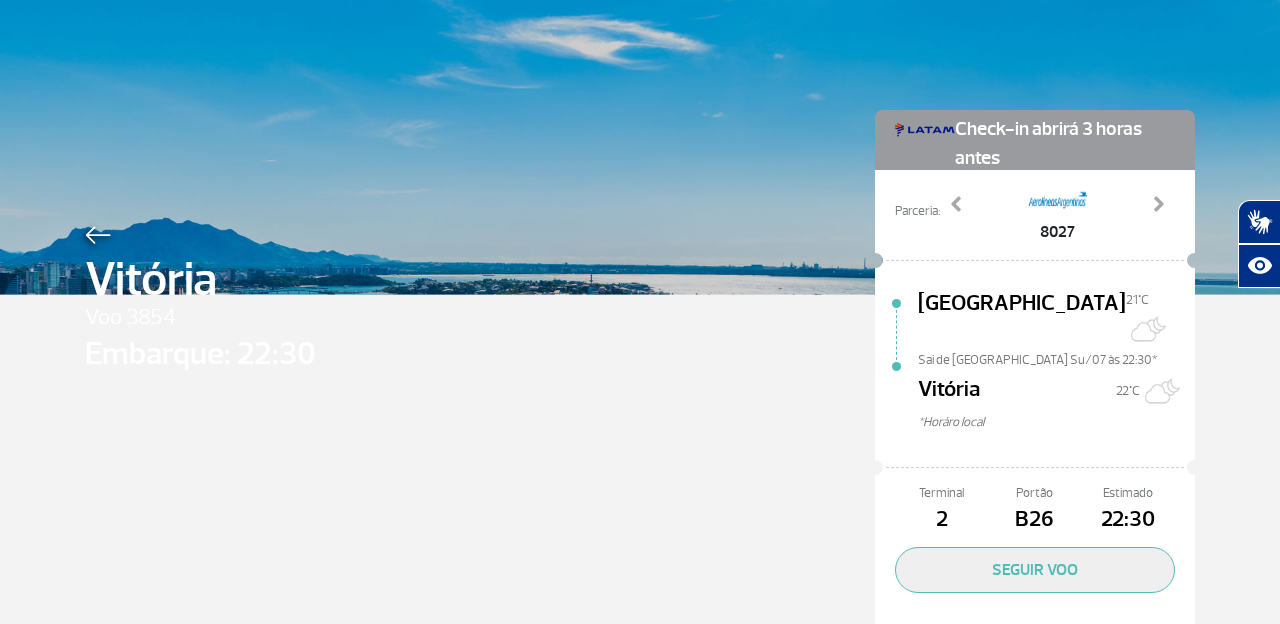 scroll, scrollTop: 0, scrollLeft: 0, axis: both 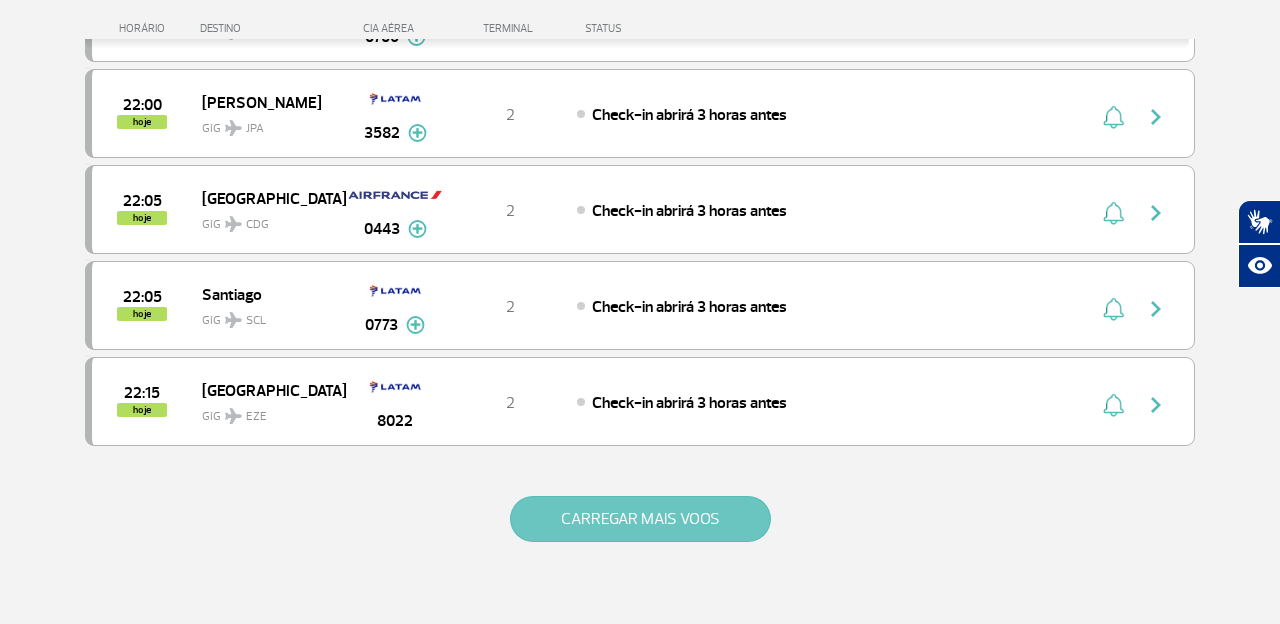 click on "CARREGAR MAIS VOOS" at bounding box center (640, 519) 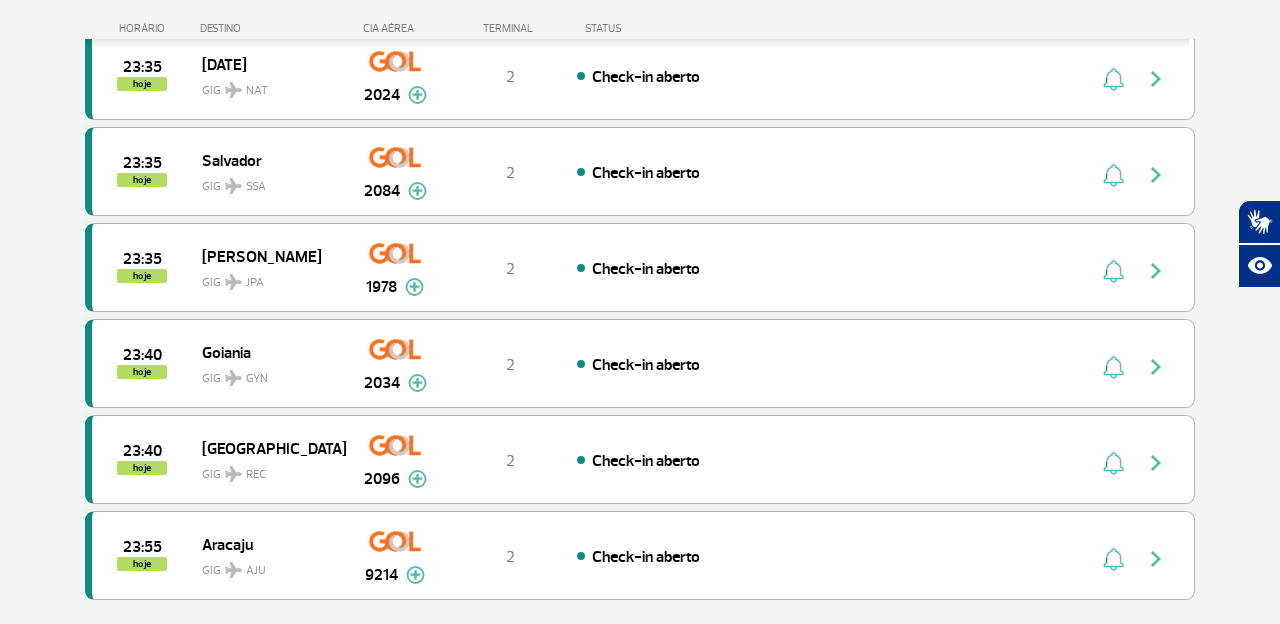 scroll, scrollTop: 3594, scrollLeft: 0, axis: vertical 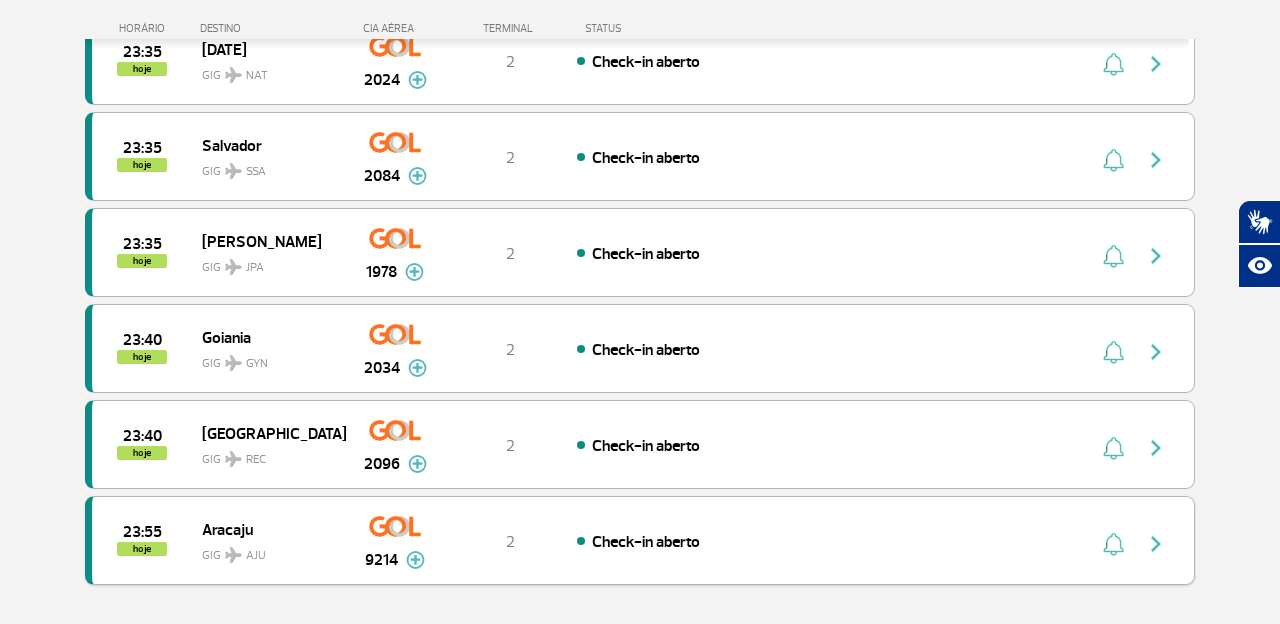 click on "2" at bounding box center [511, 541] 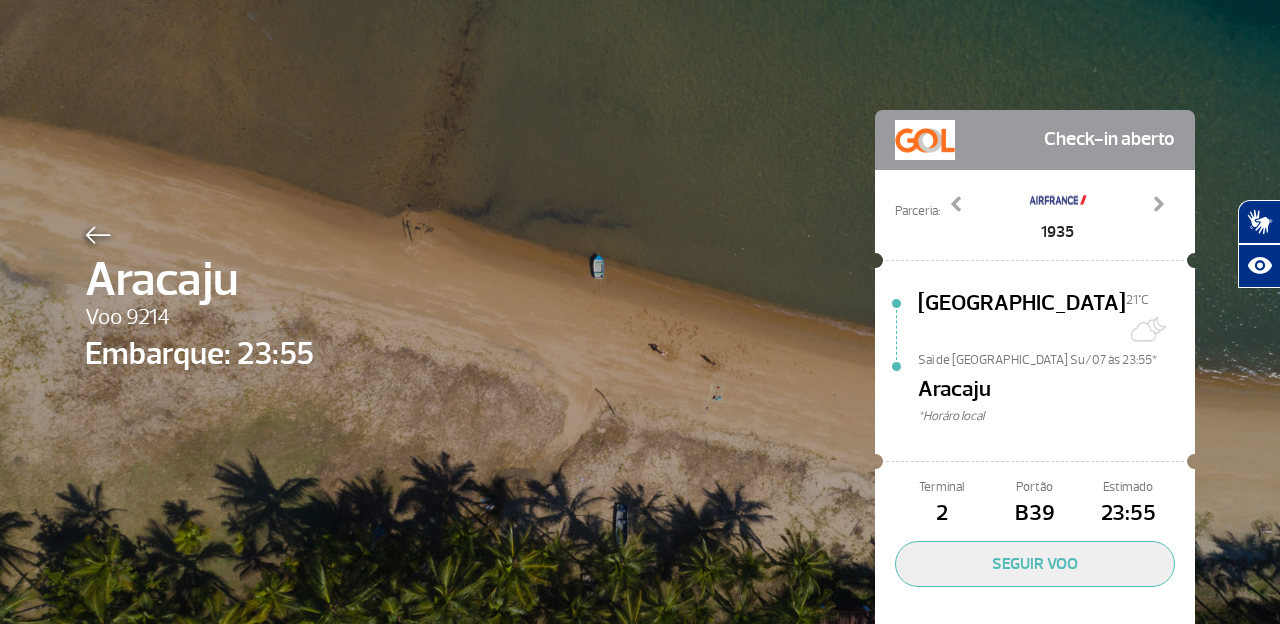 scroll, scrollTop: 0, scrollLeft: 0, axis: both 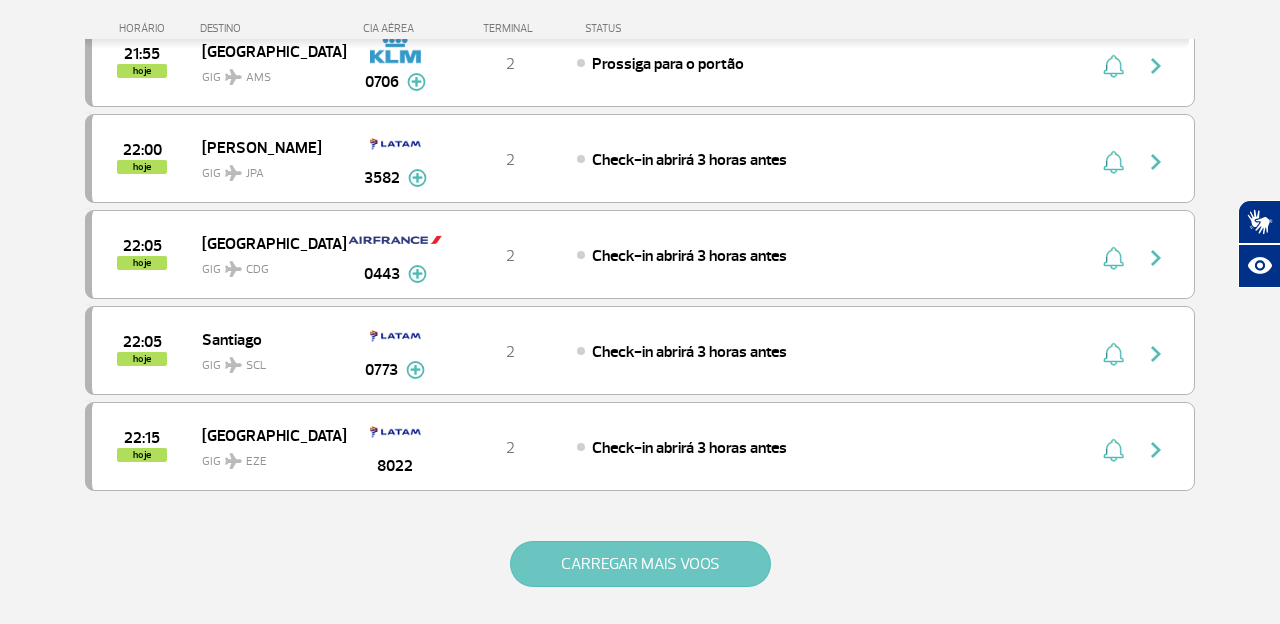 click on "CARREGAR MAIS VOOS" at bounding box center (640, 564) 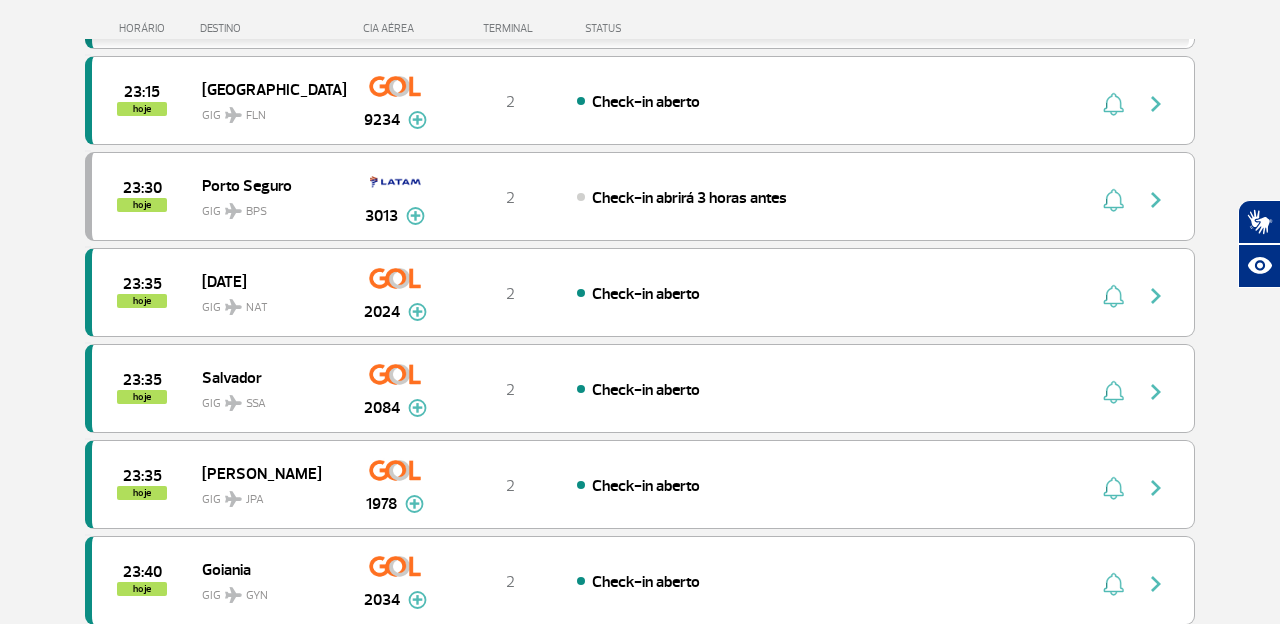 scroll, scrollTop: 3409, scrollLeft: 0, axis: vertical 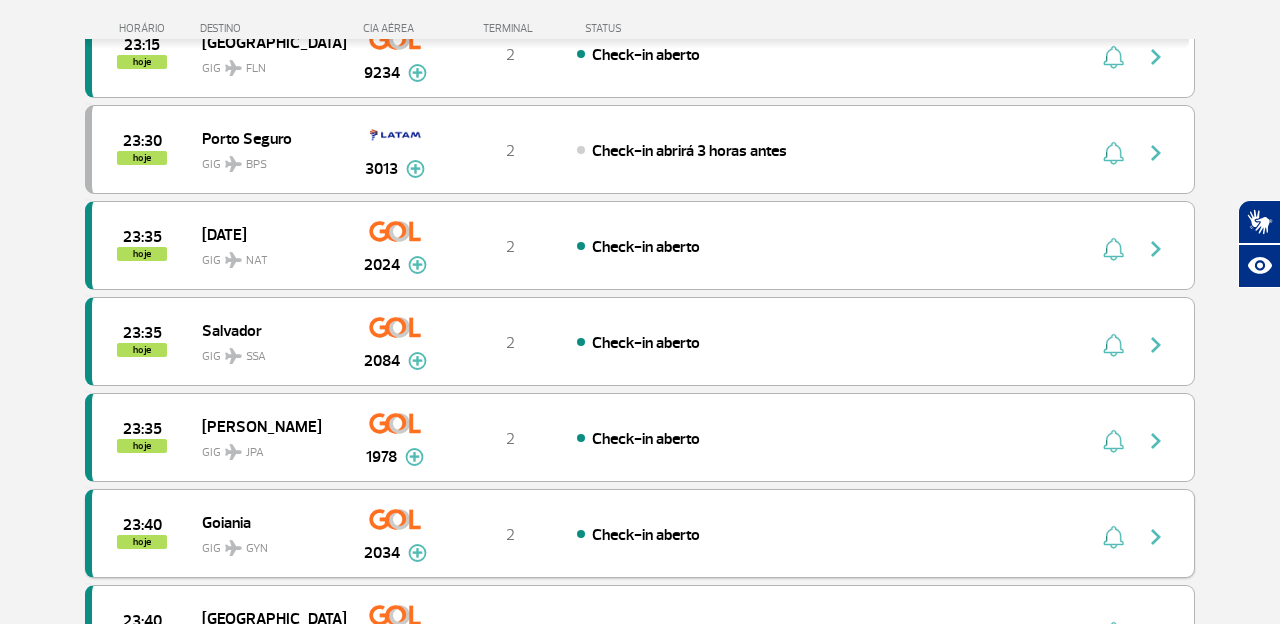 click on "23:40 hoje Goiania GIG  GYN 2034 2  Check-in aberto  Parcerias:  Air France   1933   Azul Linhas Aéreas   3080   TAP Portugal   4103   American Airlines   7754   KLM Royal Dutch Airlines   9432" at bounding box center [640, 533] 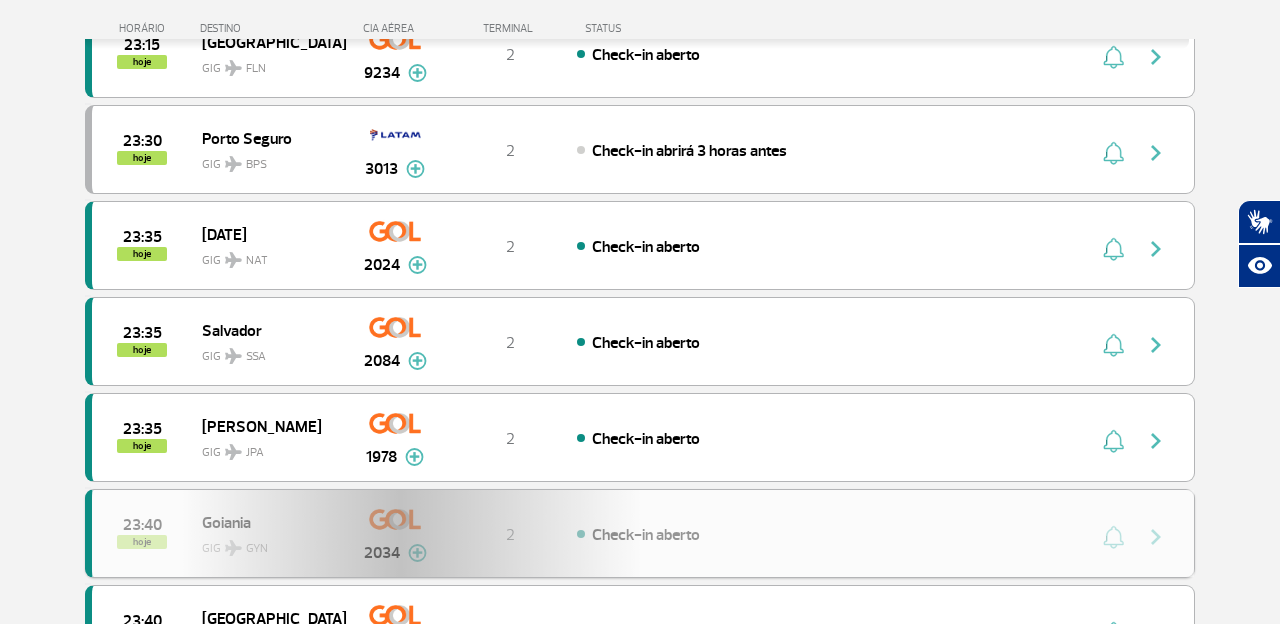 scroll, scrollTop: 0, scrollLeft: 0, axis: both 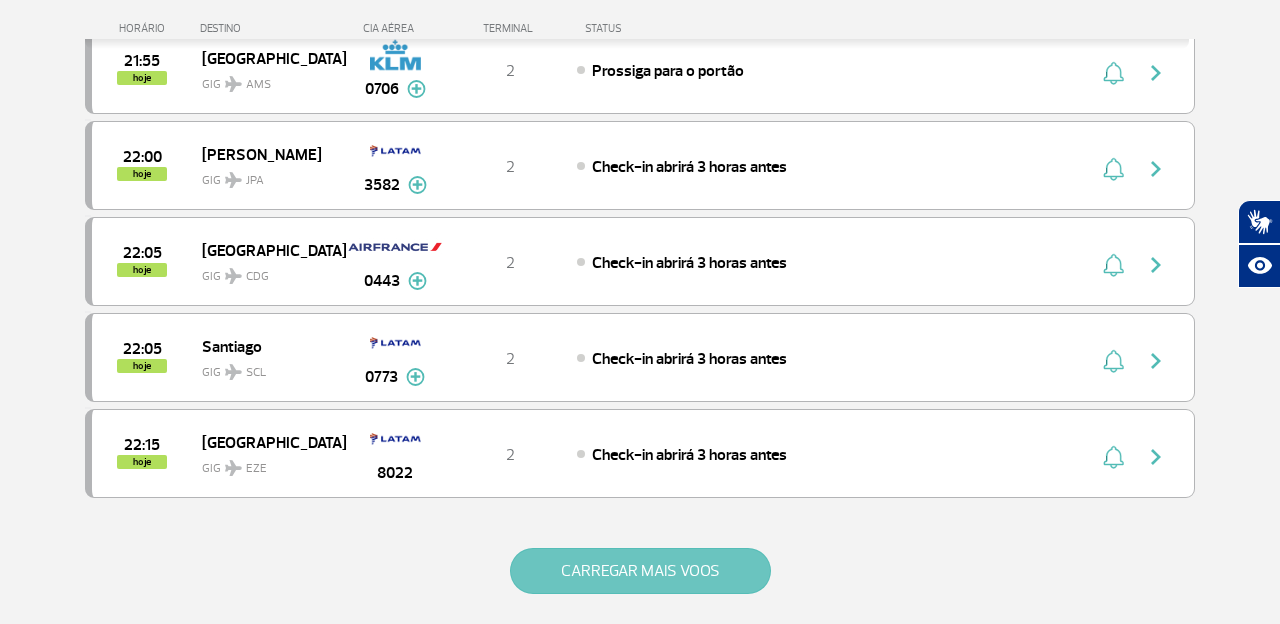 click on "CARREGAR MAIS VOOS" at bounding box center (640, 571) 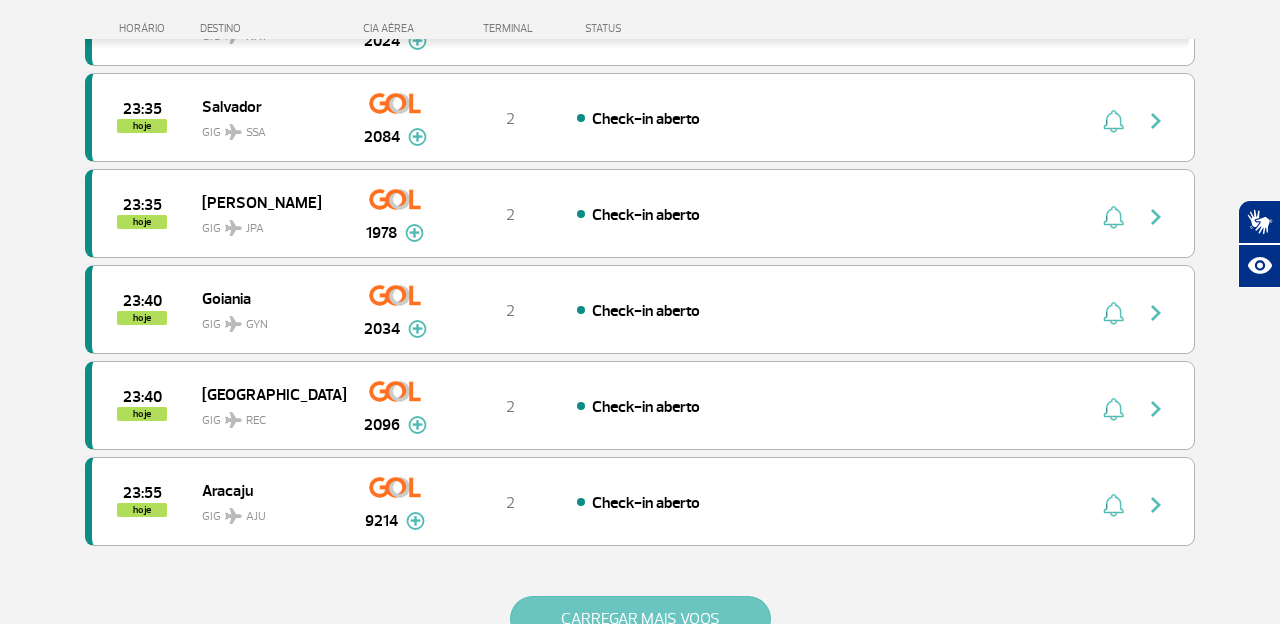 scroll, scrollTop: 3651, scrollLeft: 0, axis: vertical 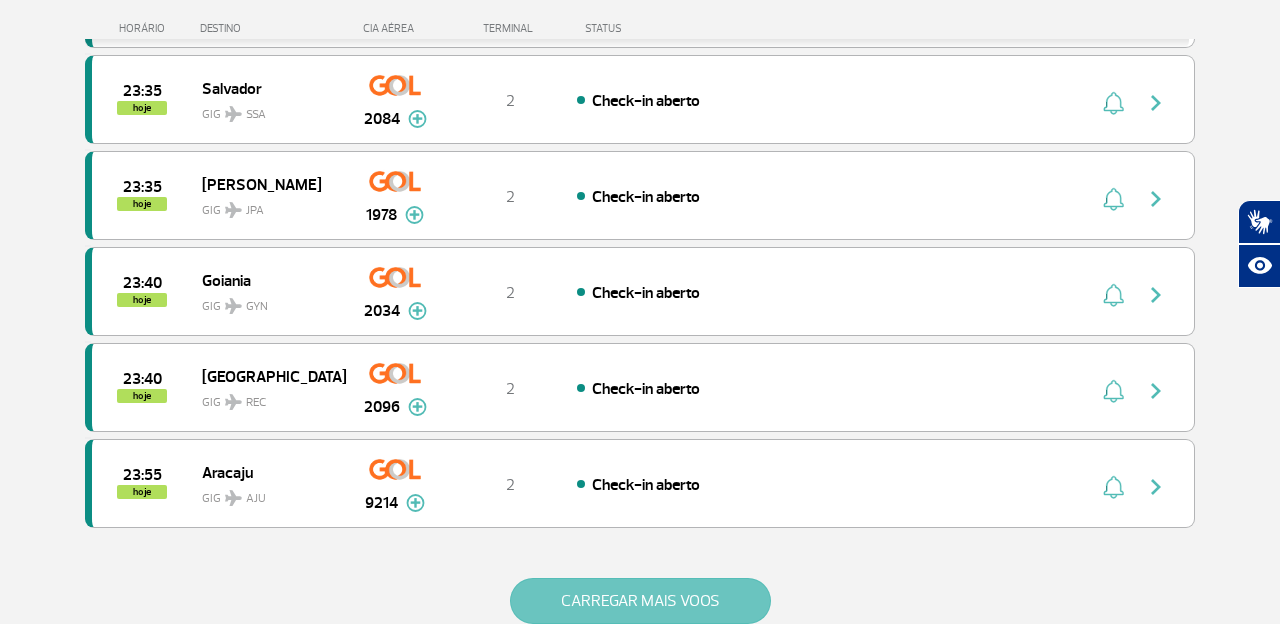 click on "CARREGAR MAIS VOOS" at bounding box center [640, 601] 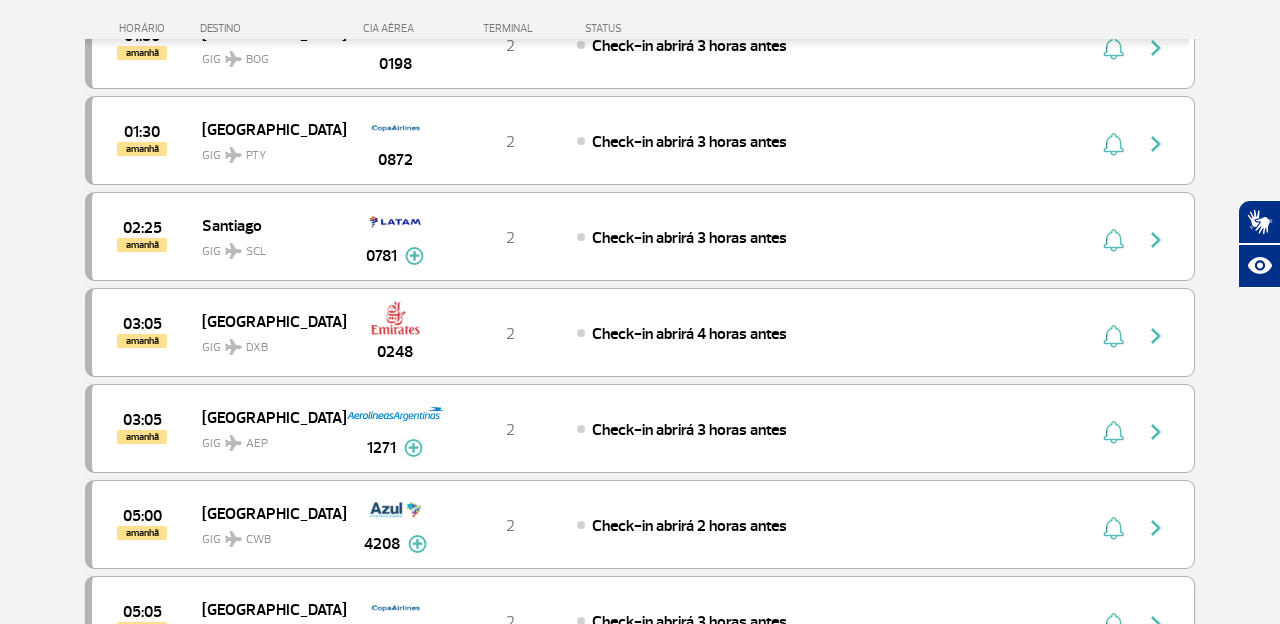 scroll, scrollTop: 4575, scrollLeft: 0, axis: vertical 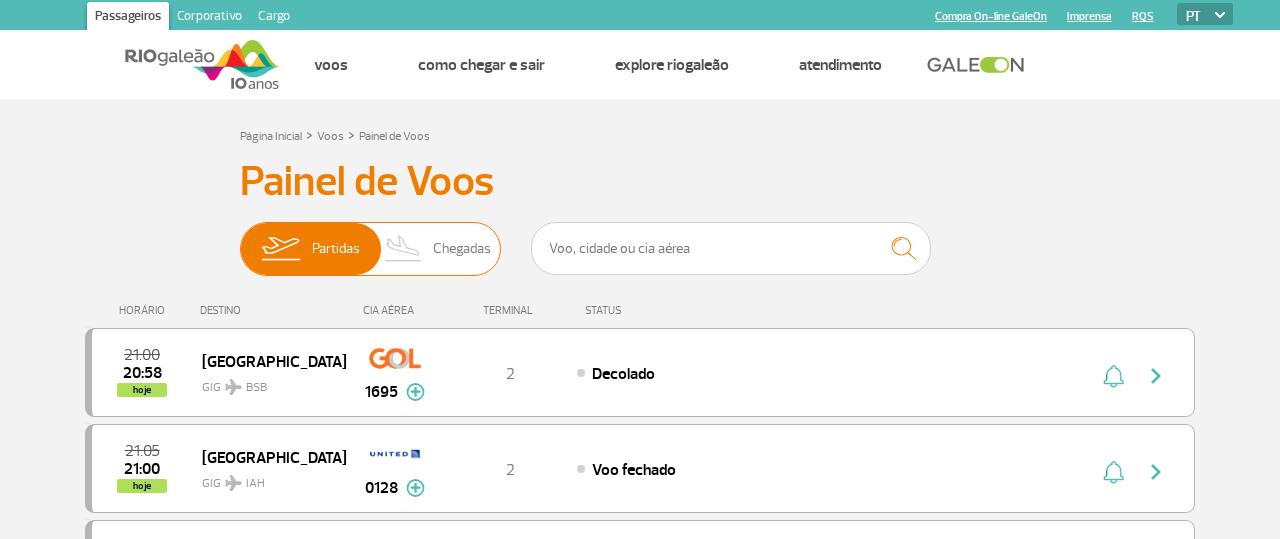 click on "Chegadas" at bounding box center [462, 249] 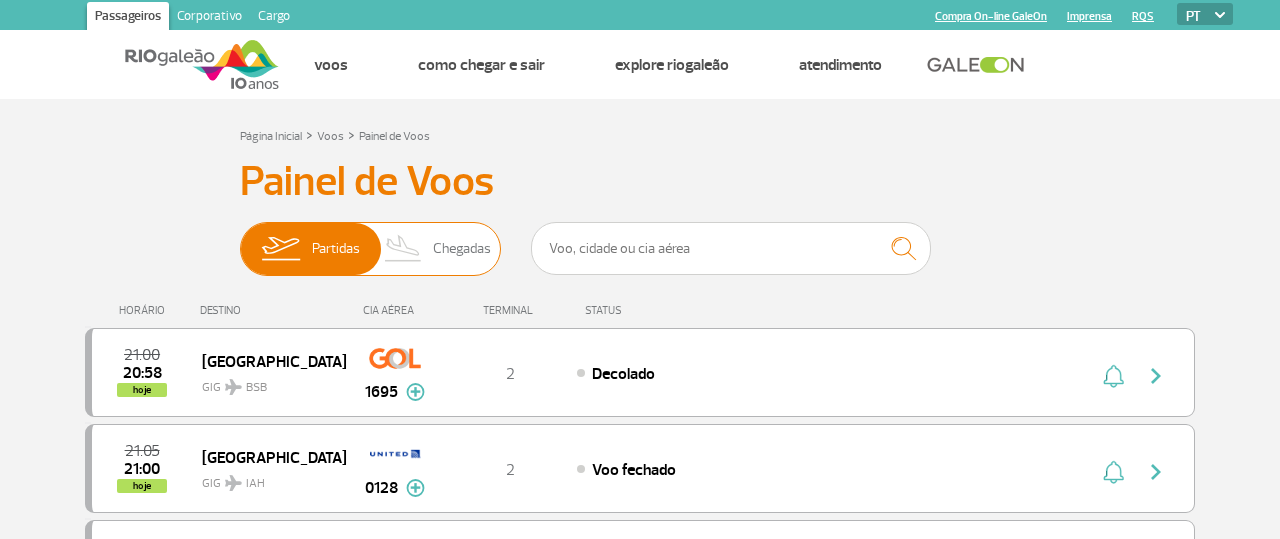 click on "Partidas   Chegadas" at bounding box center (240, 239) 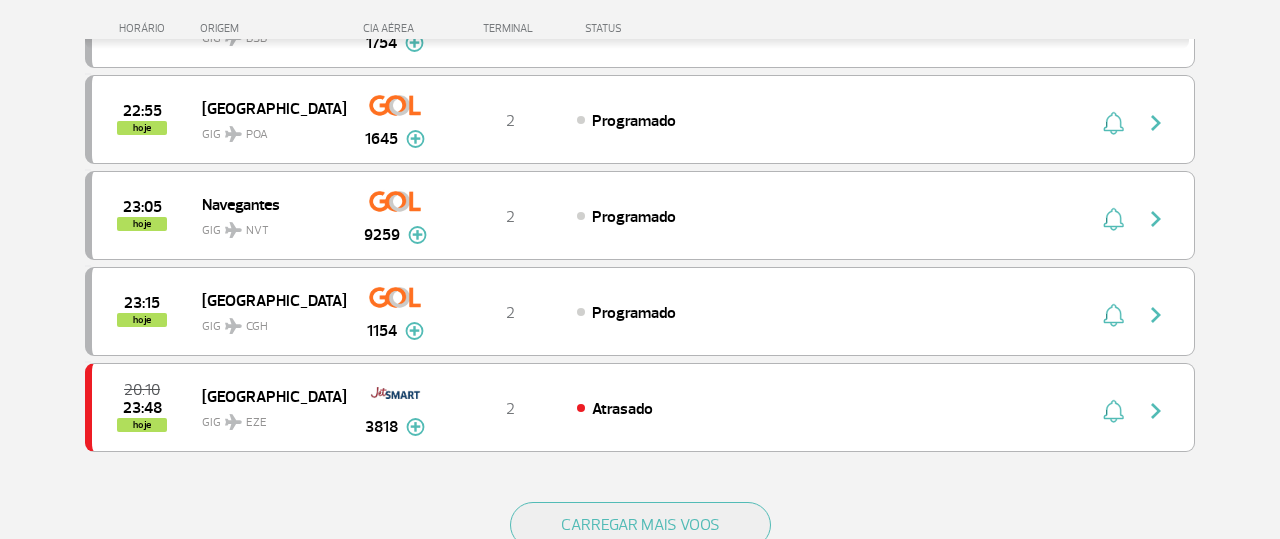 scroll, scrollTop: 1818, scrollLeft: 0, axis: vertical 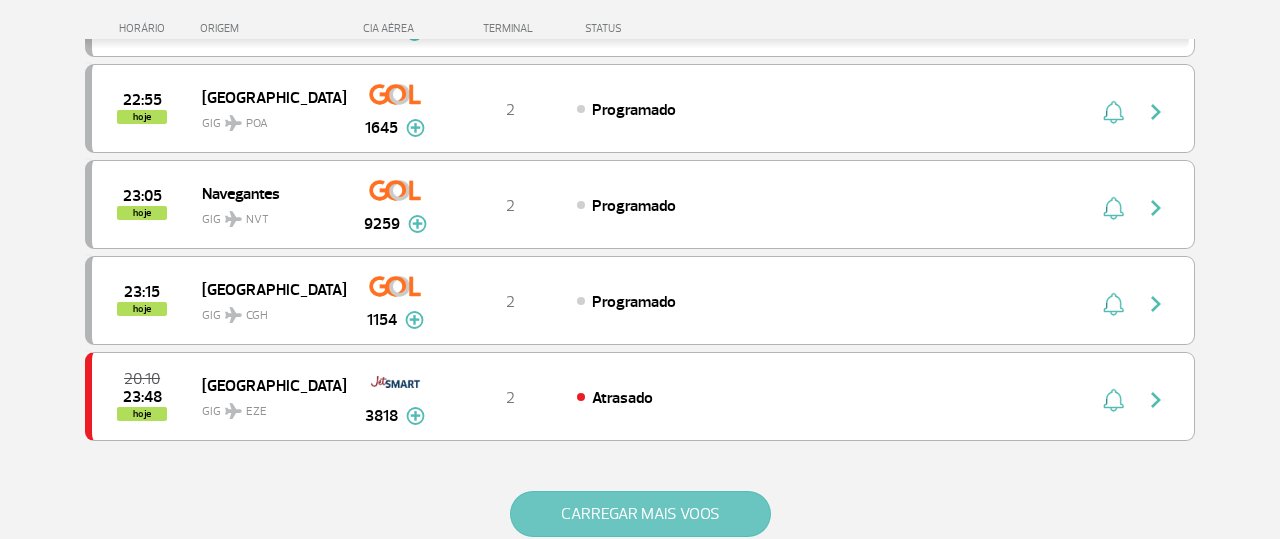 click on "CARREGAR MAIS VOOS" at bounding box center [640, 514] 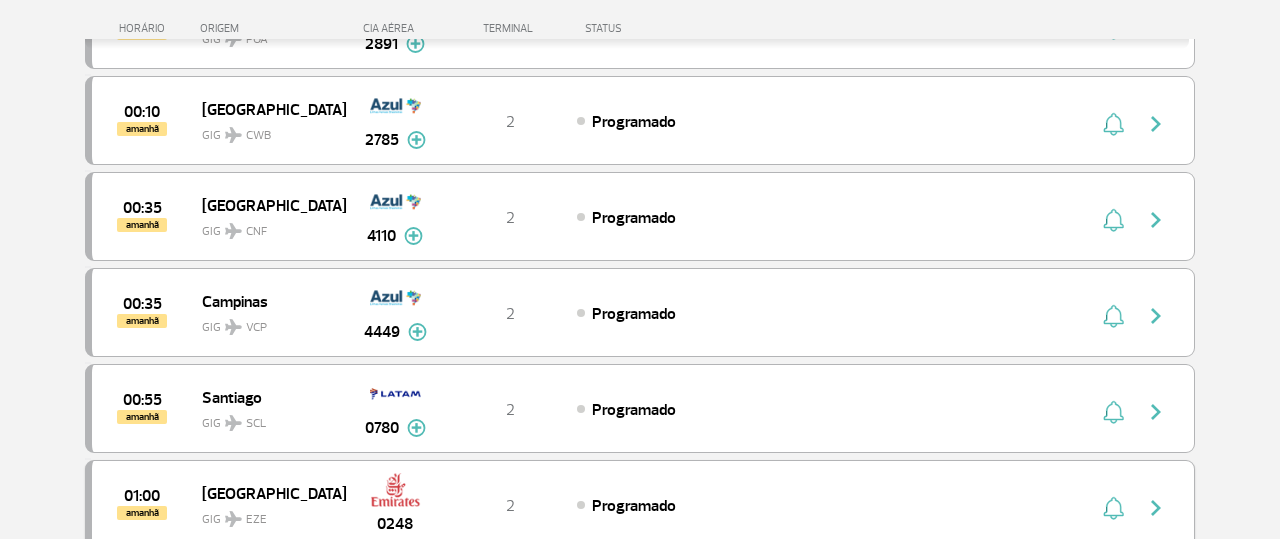 scroll, scrollTop: 2486, scrollLeft: 0, axis: vertical 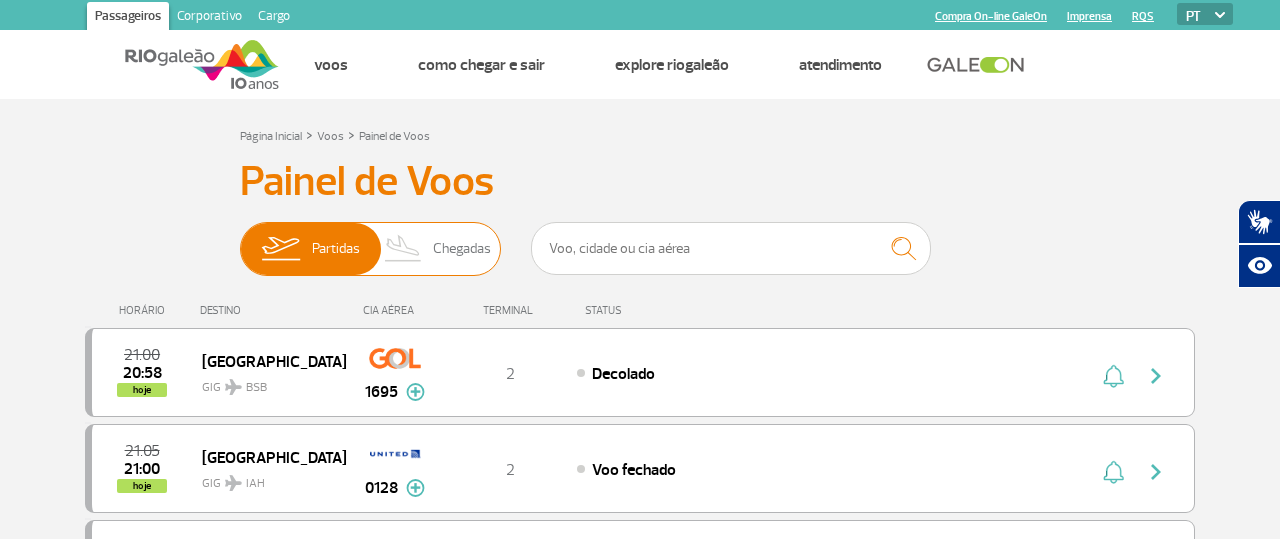 click at bounding box center [403, 249] 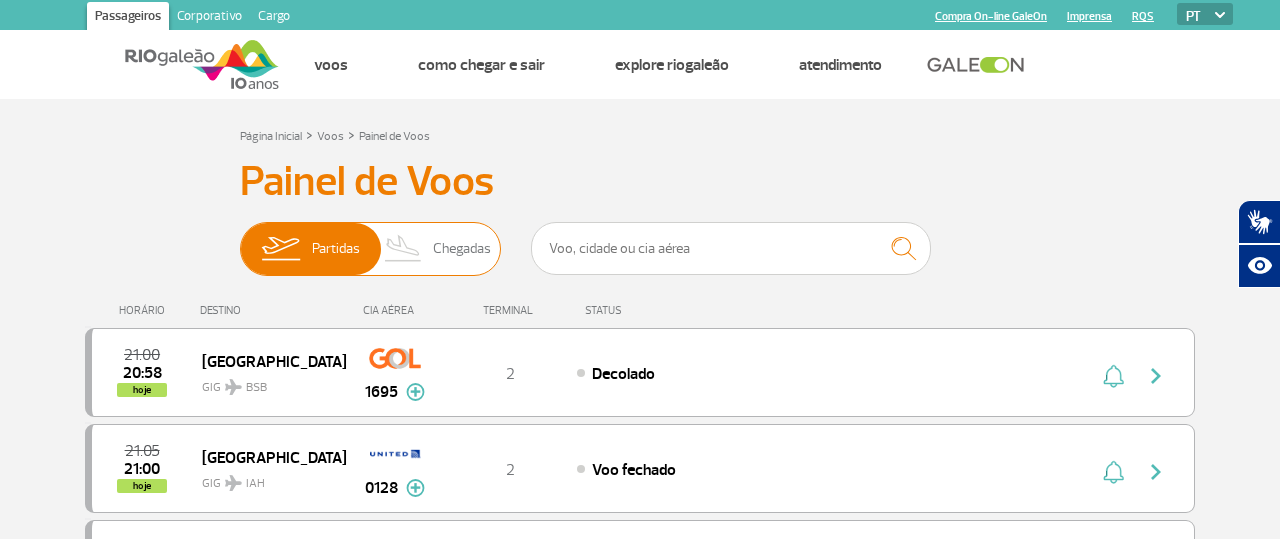 click on "Partidas   Chegadas" at bounding box center [240, 239] 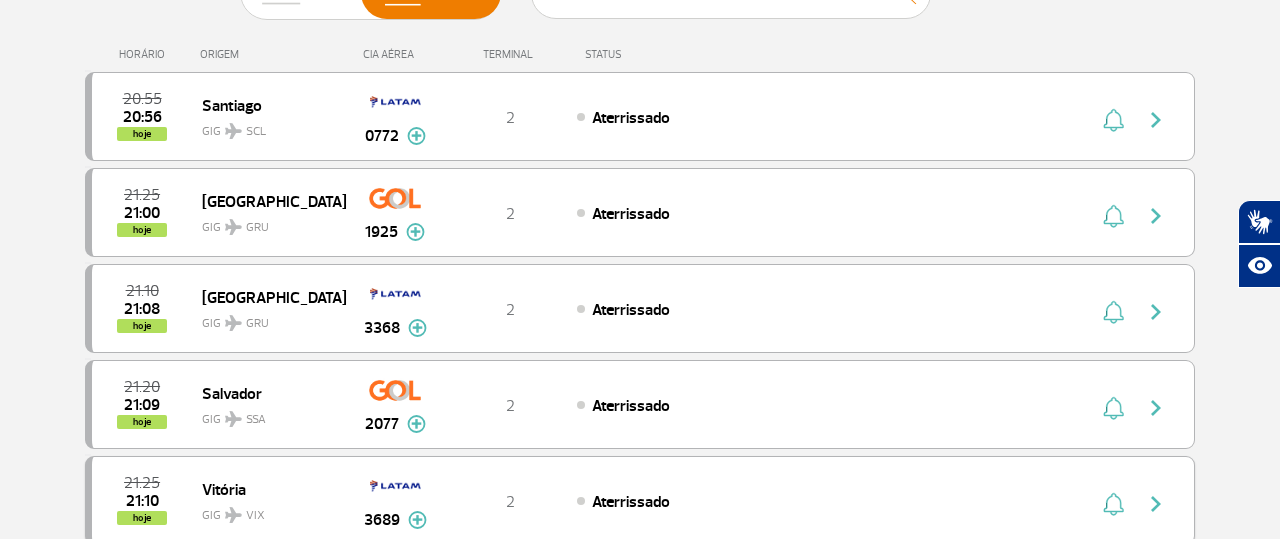 scroll, scrollTop: 260, scrollLeft: 0, axis: vertical 